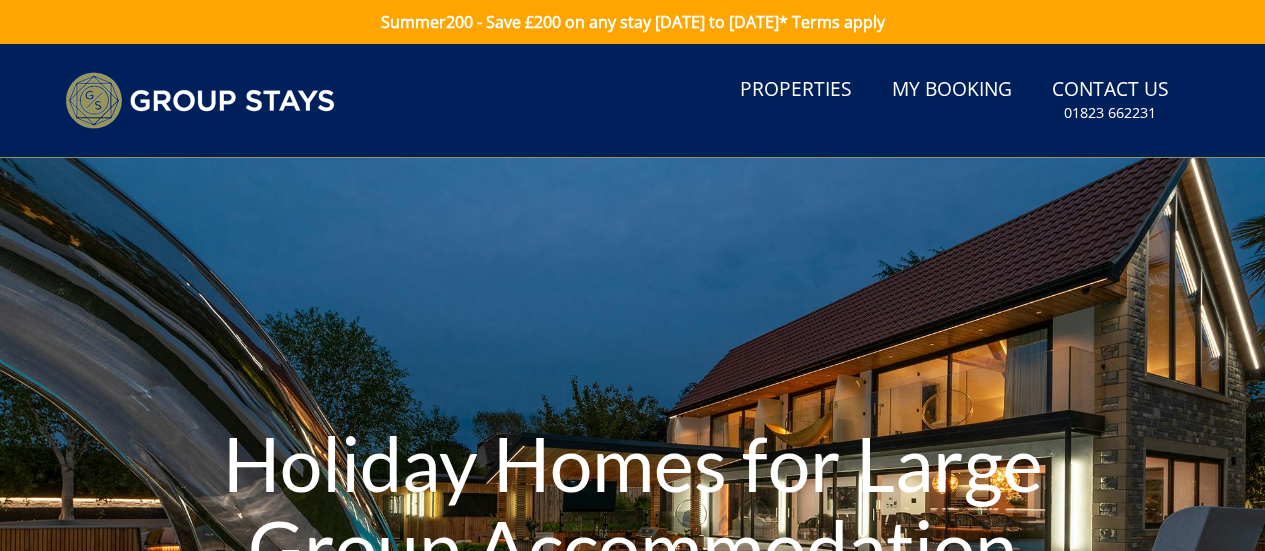 scroll, scrollTop: 0, scrollLeft: 0, axis: both 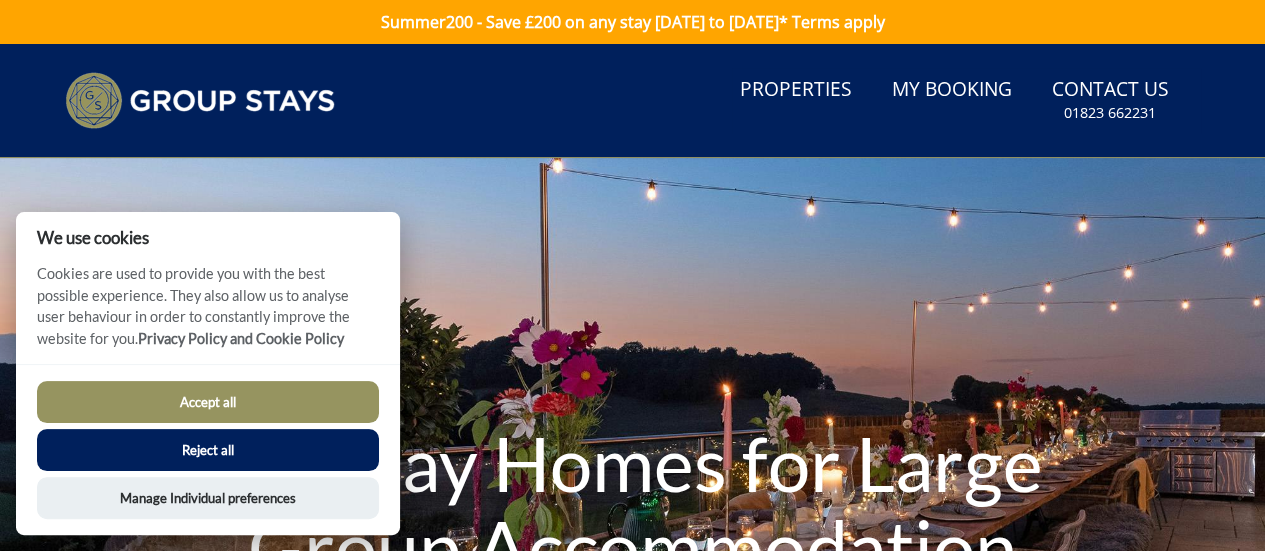 click on "Reject all" at bounding box center (208, 450) 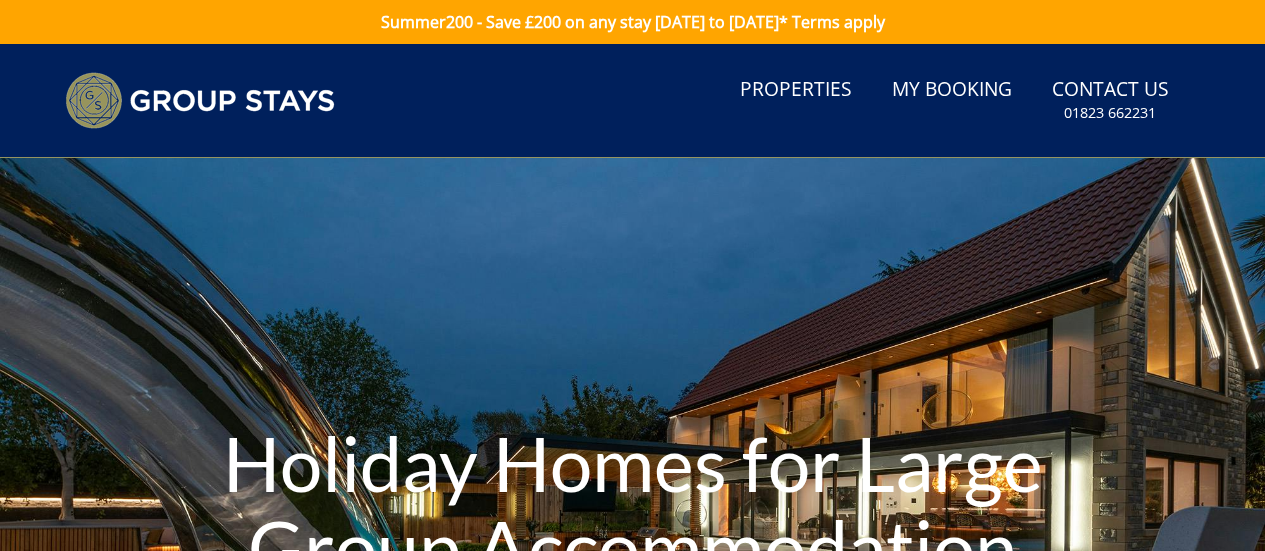 scroll, scrollTop: 0, scrollLeft: 0, axis: both 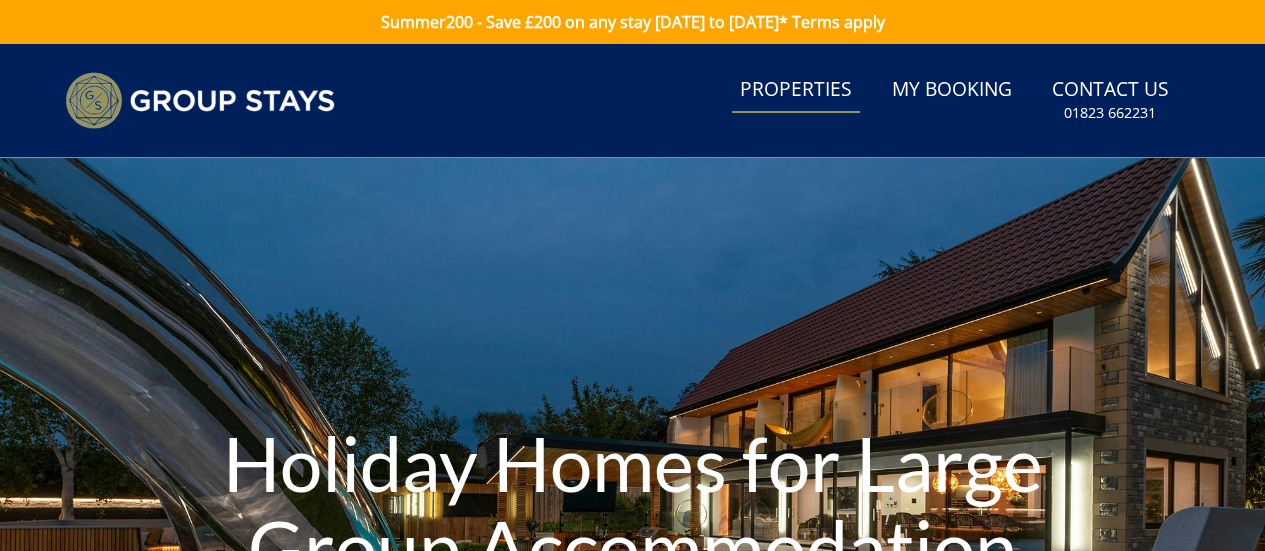 click on "Properties" at bounding box center (796, 90) 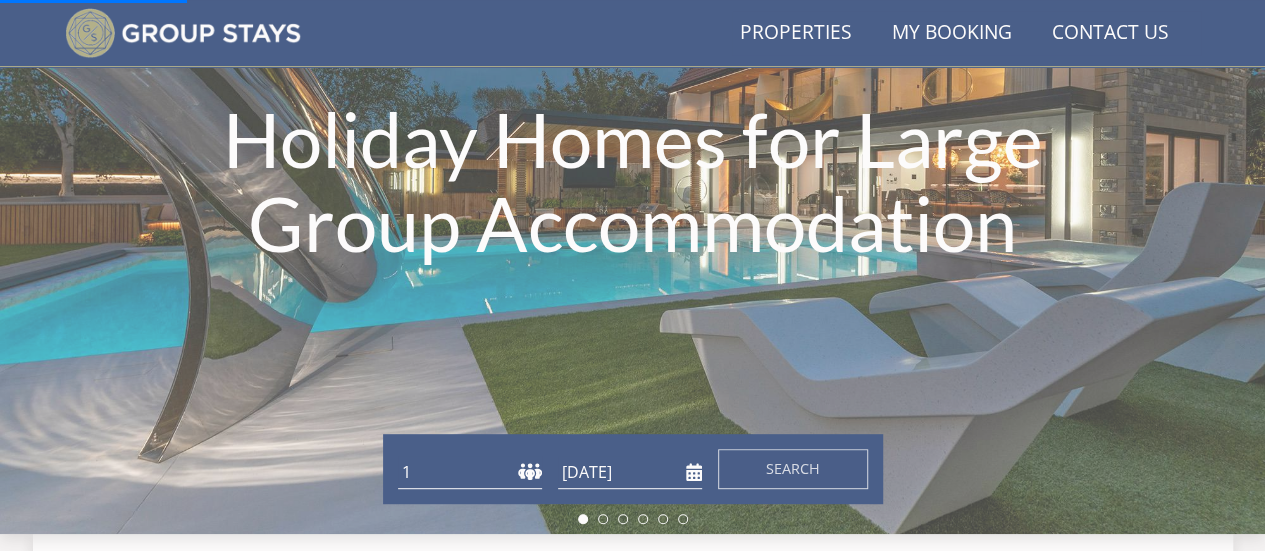 scroll, scrollTop: 375, scrollLeft: 0, axis: vertical 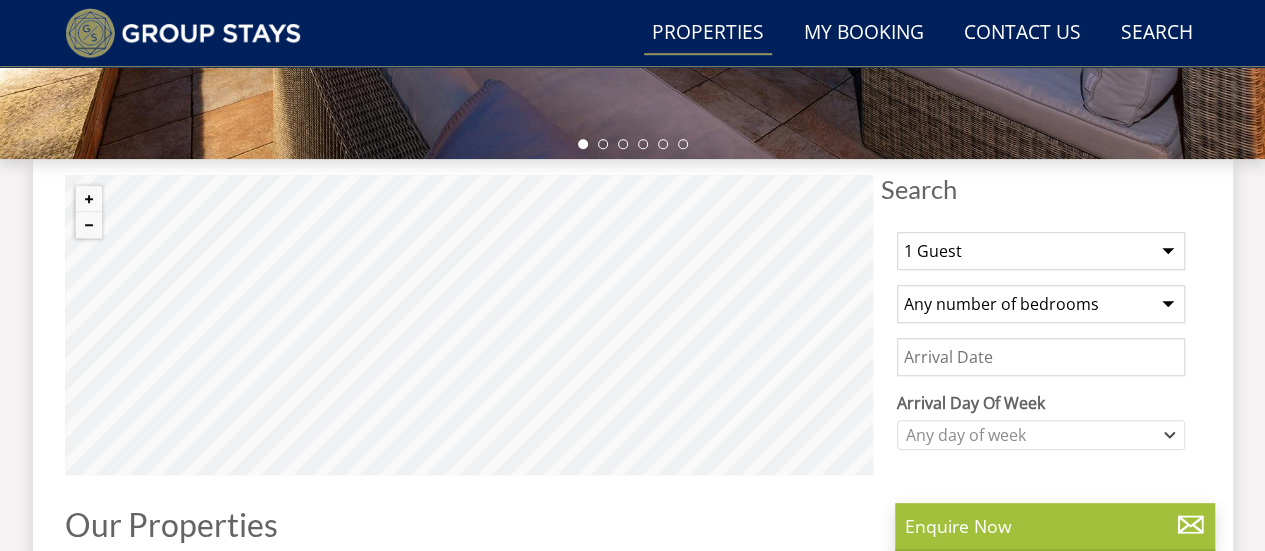 click on "1 Guest
2 Guests
3 Guests
4 Guests
5 Guests
6 Guests
7 Guests
8 Guests
9 Guests
10 Guests
11 Guests
12 Guests
13 Guests
14 Guests
15 Guests
16 Guests
17 Guests
18 Guests
19 Guests
20 Guests
21 Guests
22 Guests
23 Guests
24 Guests
25 Guests
26 Guests
27 Guests
28 Guests
29 Guests
30 Guests
31 Guests
32 Guests" at bounding box center (1041, 251) 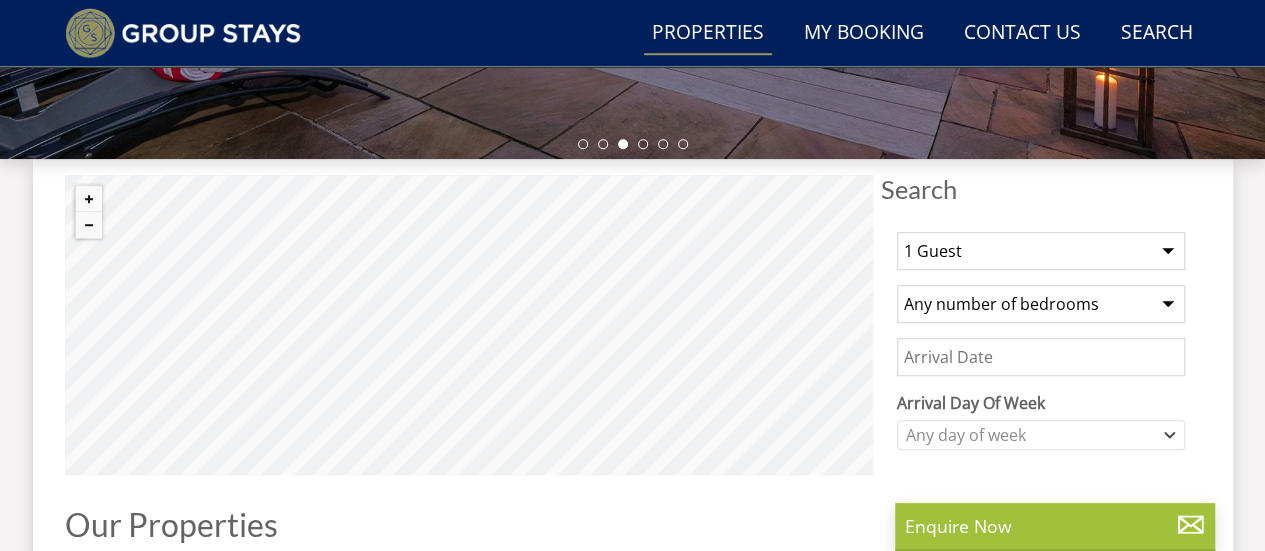 select on "11" 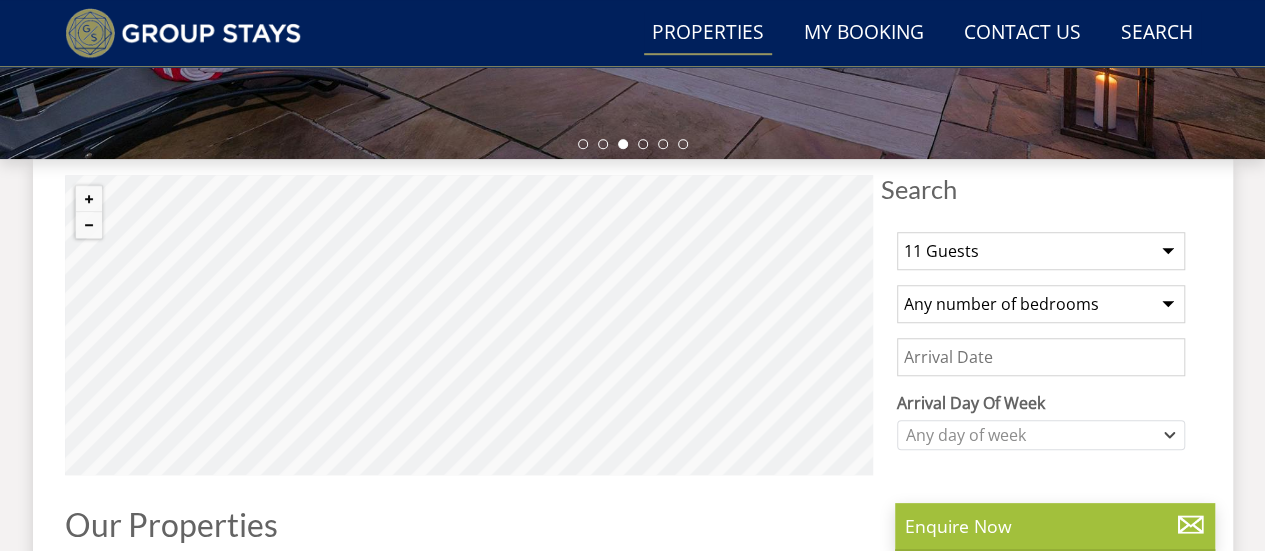 click on "1 Guest
2 Guests
3 Guests
4 Guests
5 Guests
6 Guests
7 Guests
8 Guests
9 Guests
10 Guests
11 Guests
12 Guests
13 Guests
14 Guests
15 Guests
16 Guests
17 Guests
18 Guests
19 Guests
20 Guests
21 Guests
22 Guests
23 Guests
24 Guests
25 Guests
26 Guests
27 Guests
28 Guests
29 Guests
30 Guests
31 Guests
32 Guests" at bounding box center (1041, 251) 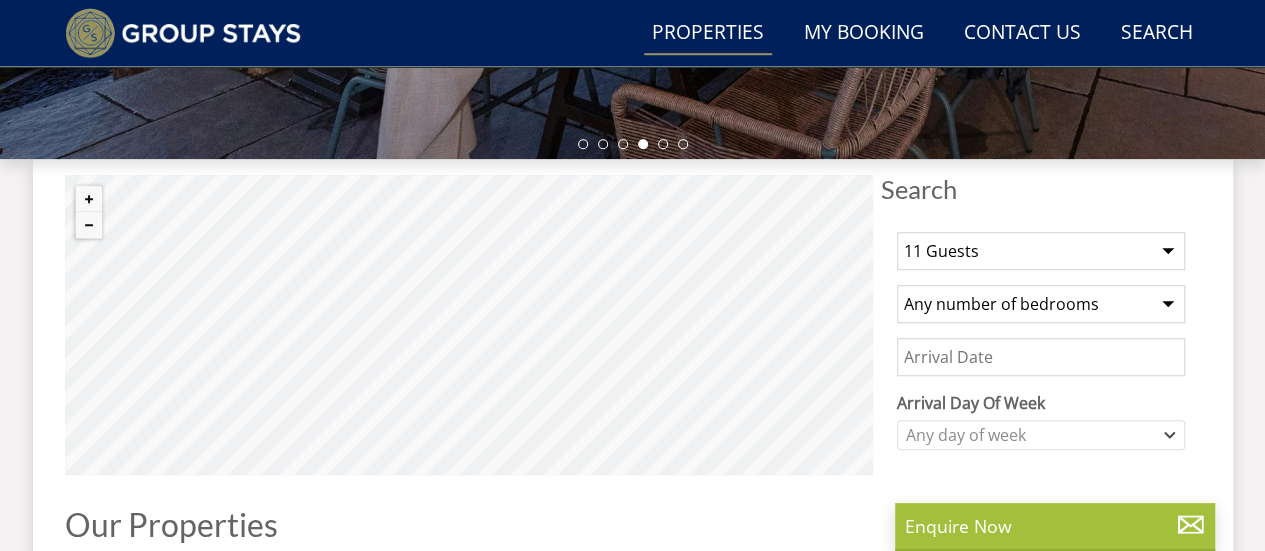 select on "5" 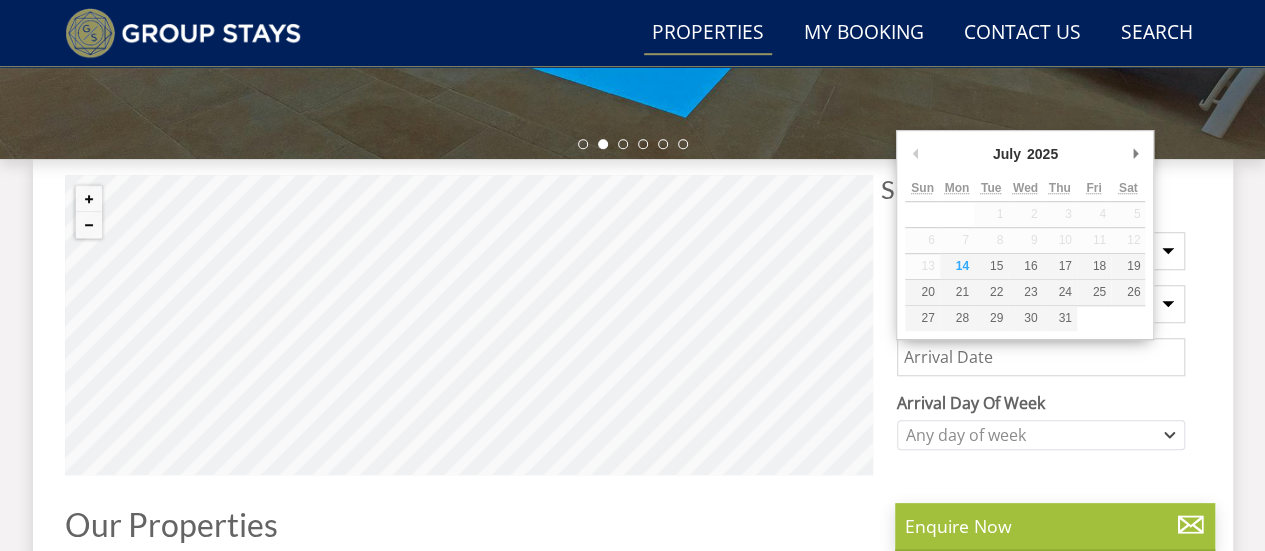 click on "Date" at bounding box center [1041, 357] 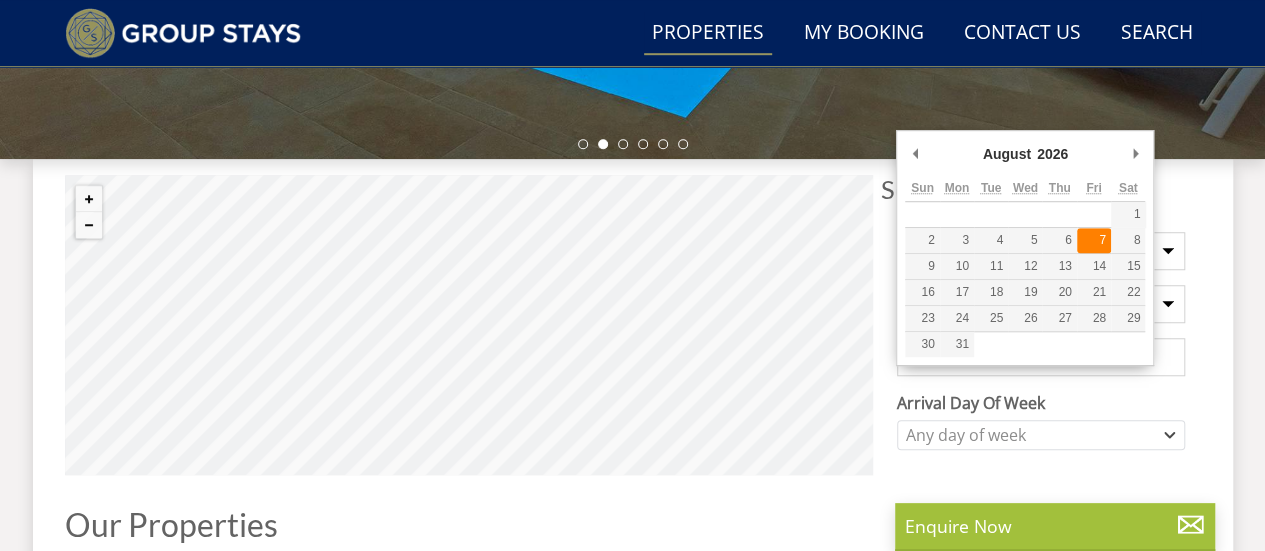 type on "07/08/2026" 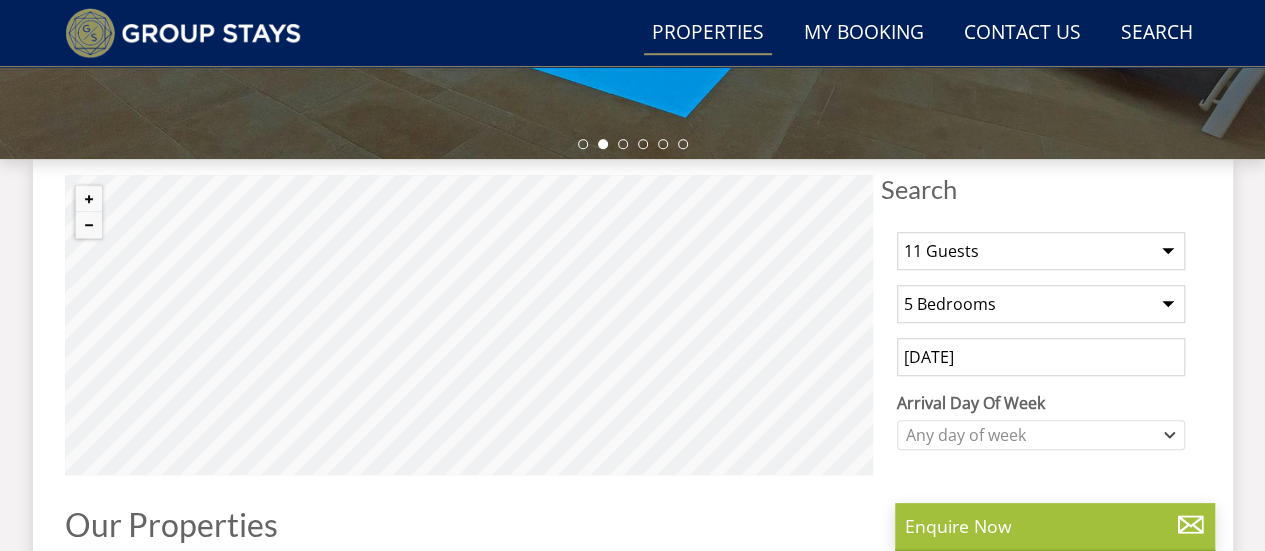 scroll, scrollTop: 752, scrollLeft: 0, axis: vertical 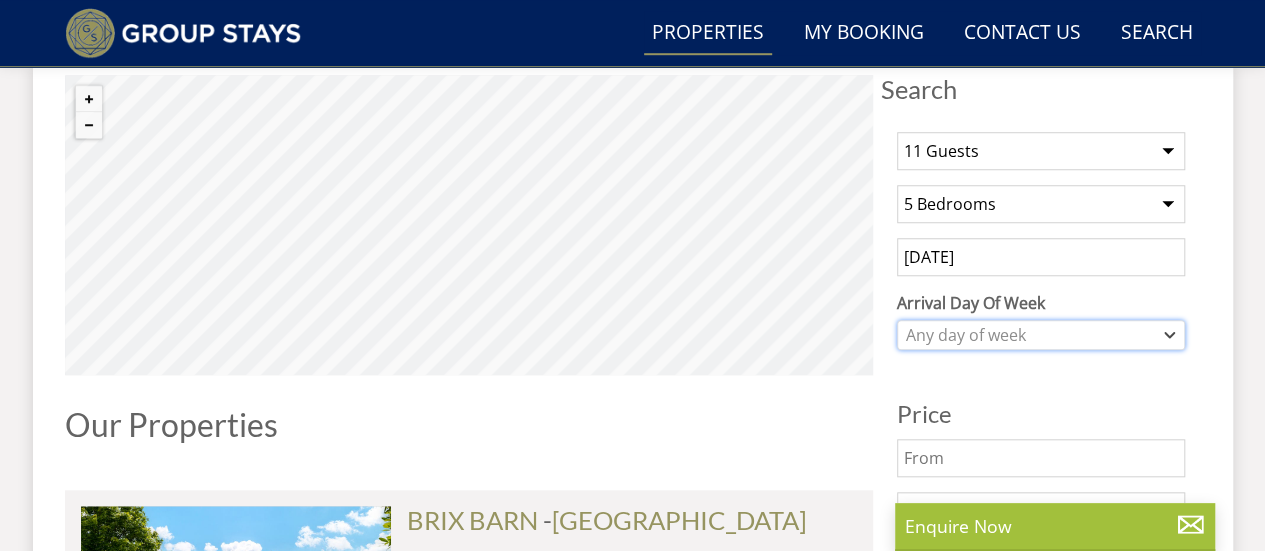 click 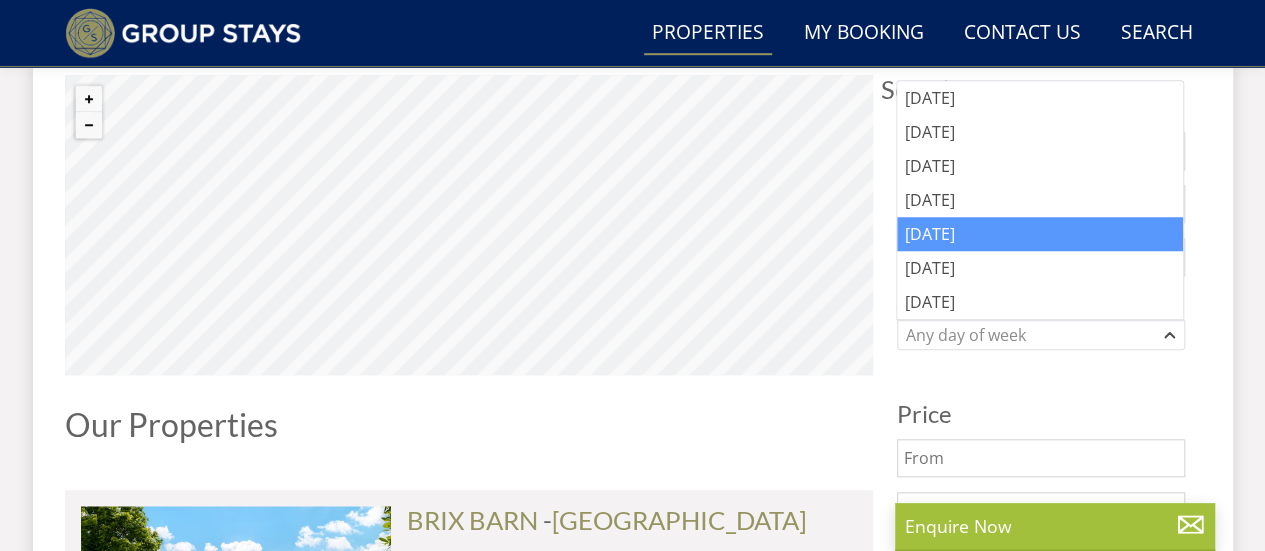 click on "[DATE]" at bounding box center (1040, 234) 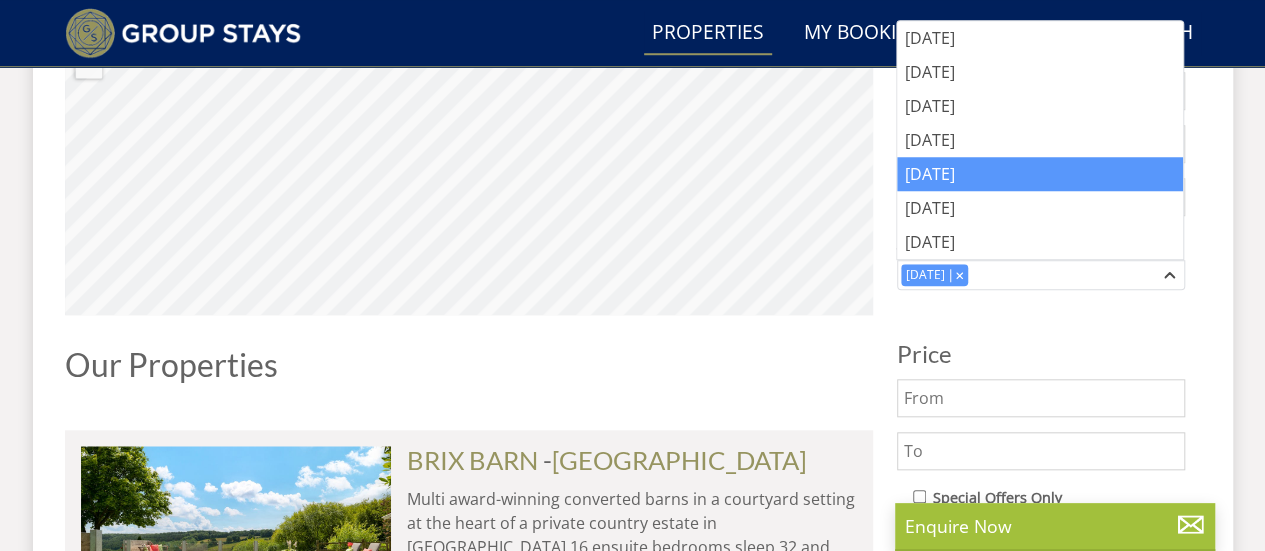 scroll, scrollTop: 852, scrollLeft: 0, axis: vertical 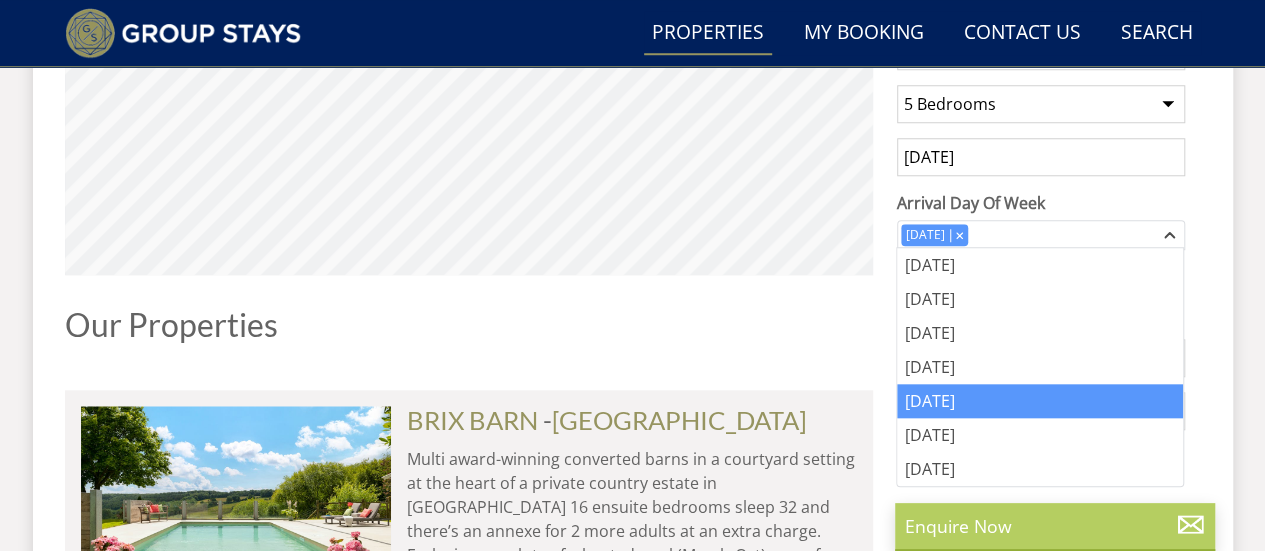 click on "Enquire Now" at bounding box center [1055, 526] 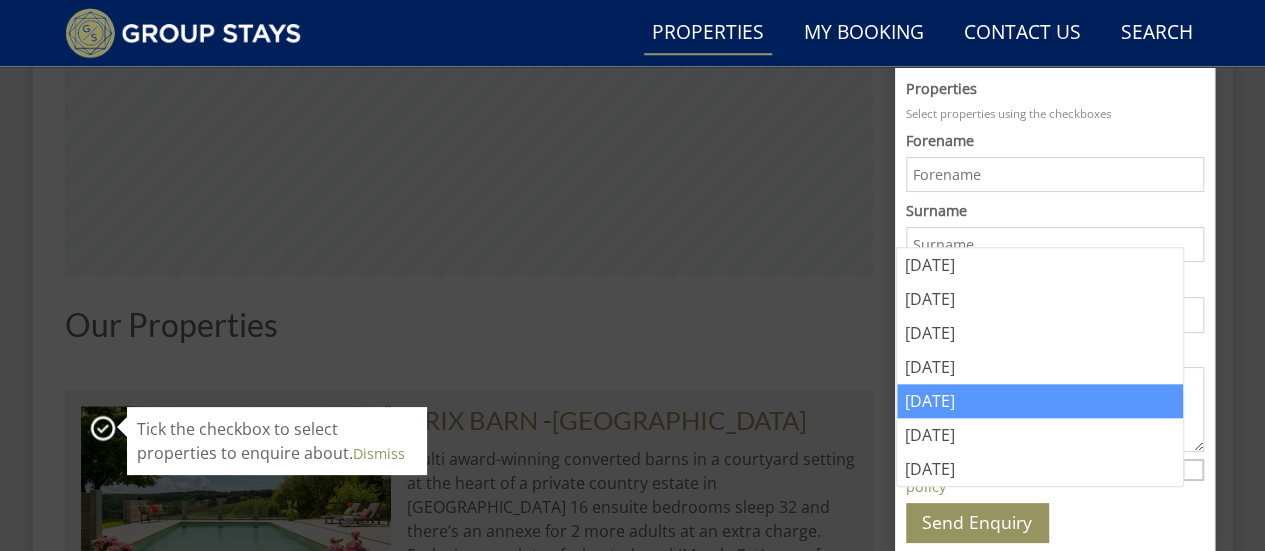 scroll, scrollTop: 0, scrollLeft: 0, axis: both 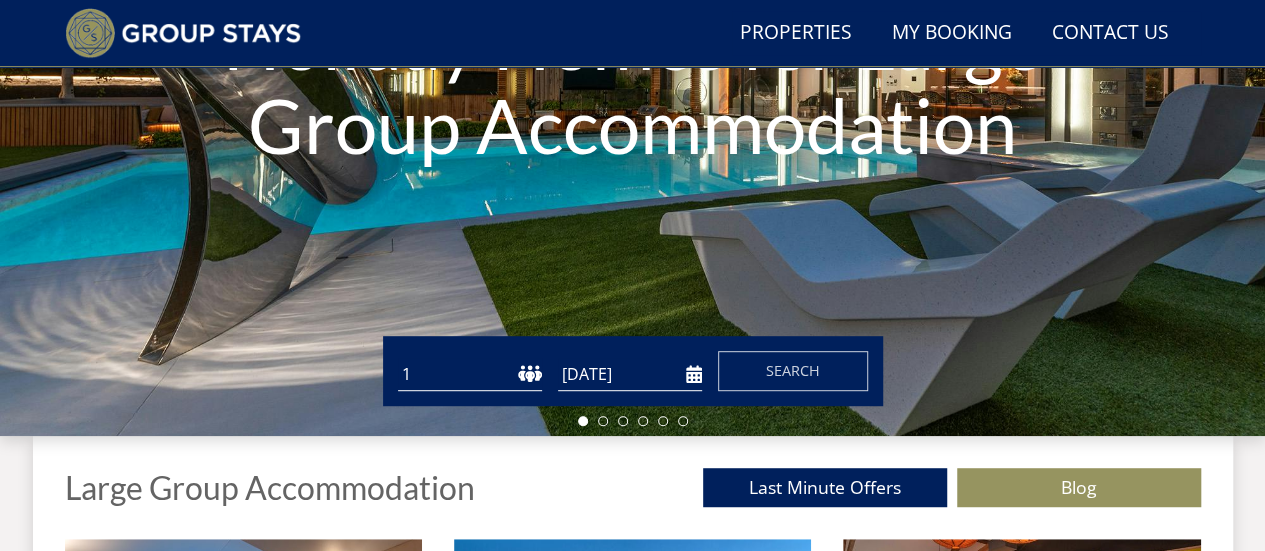 click on "1
2
3
4
5
6
7
8
9
10
11
12
13
14
15
16
17
18
19
20
21
22
23
24
25
26
27
28
29
30
31
32
33
34
35
36
37
38
39
40
41
42
43
44
45
46
47
48
49
50" at bounding box center [470, 374] 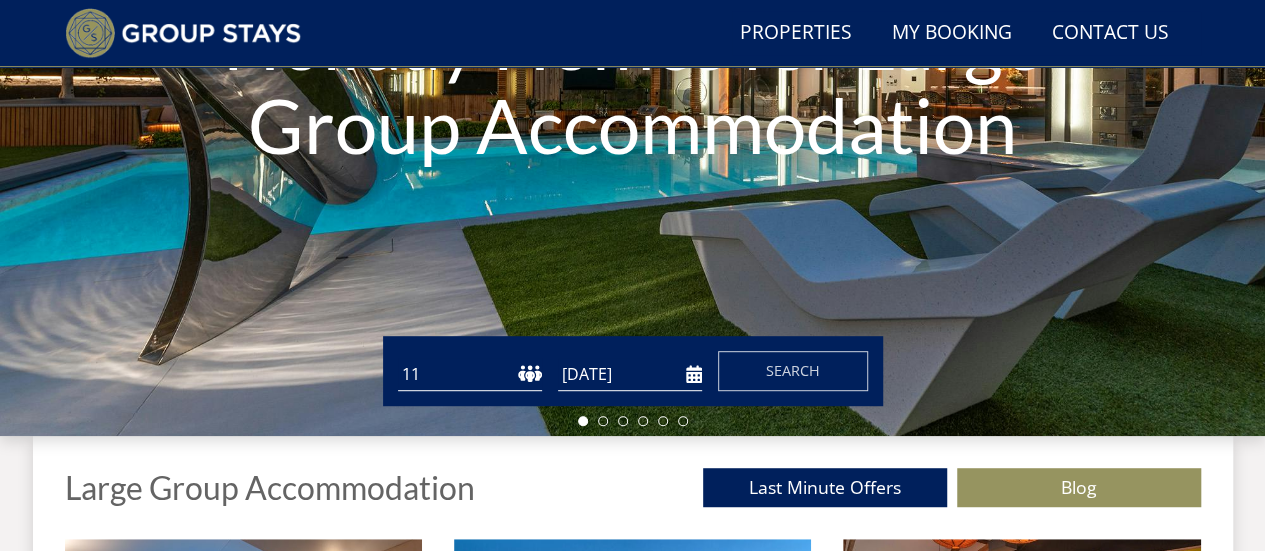 click on "1
2
3
4
5
6
7
8
9
10
11
12
13
14
15
16
17
18
19
20
21
22
23
24
25
26
27
28
29
30
31
32
33
34
35
36
37
38
39
40
41
42
43
44
45
46
47
48
49
50" at bounding box center (470, 374) 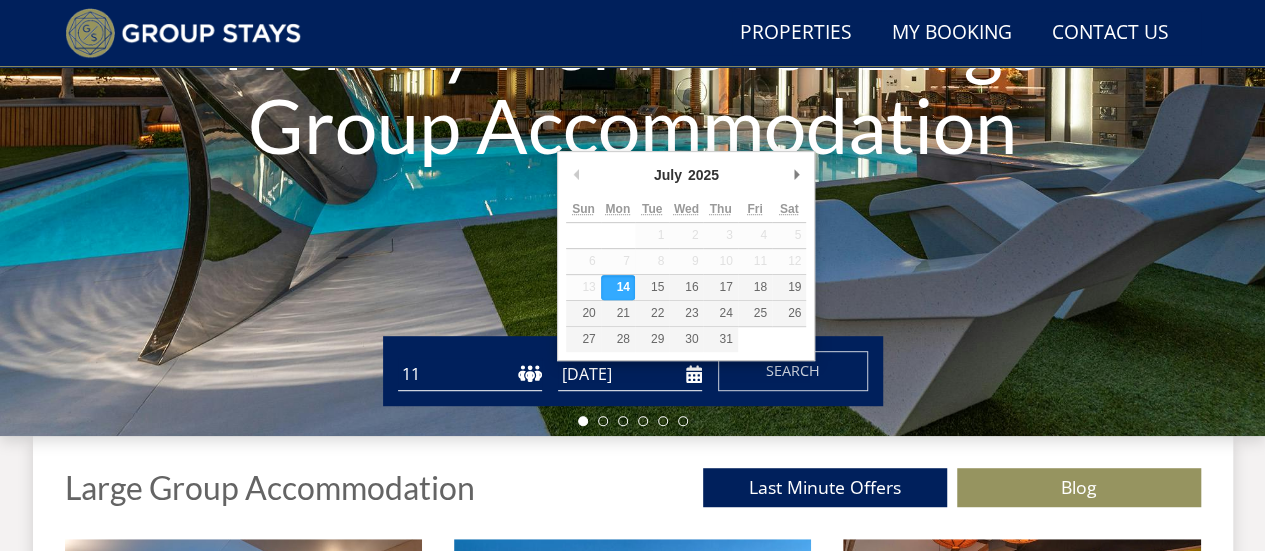 click on "14/07/2025" at bounding box center [630, 374] 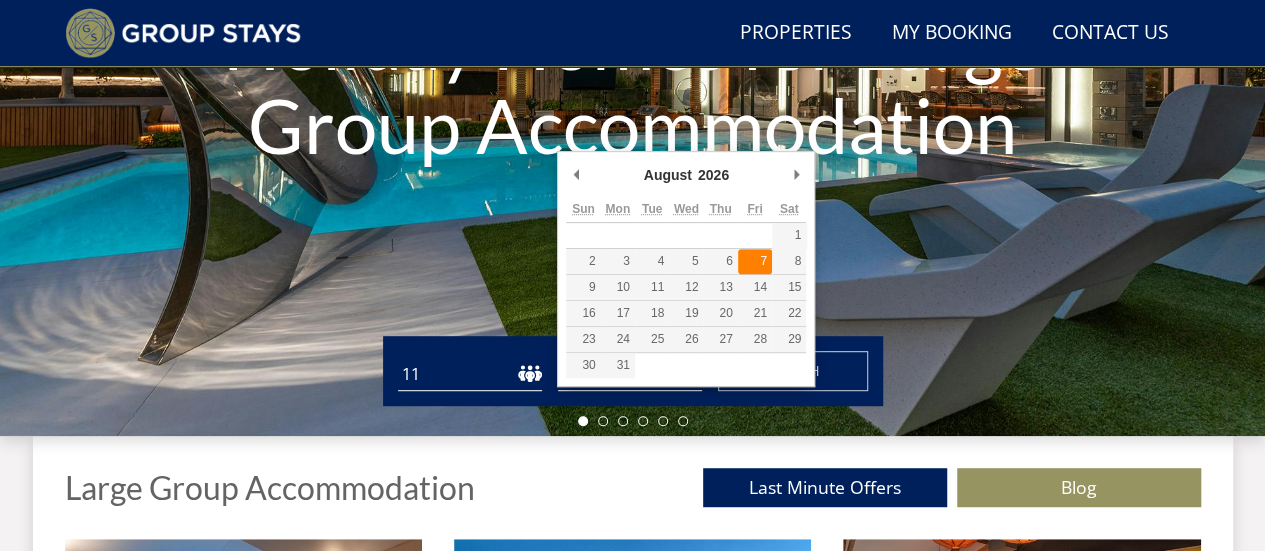 type on "07/08/2026" 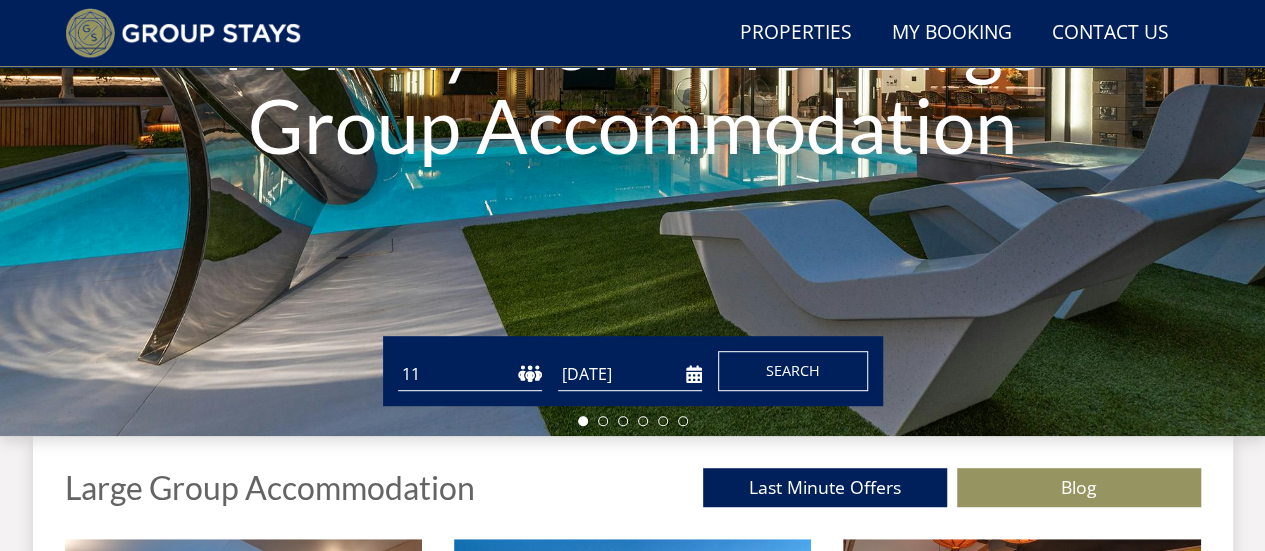 click on "Search" at bounding box center [793, 370] 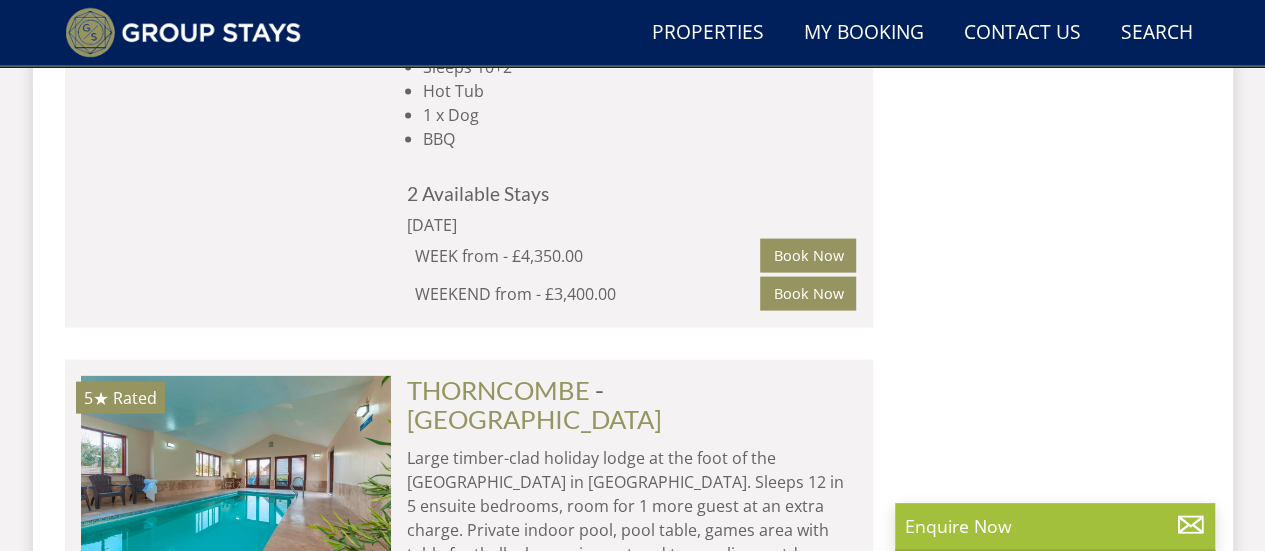 scroll, scrollTop: 2000, scrollLeft: 0, axis: vertical 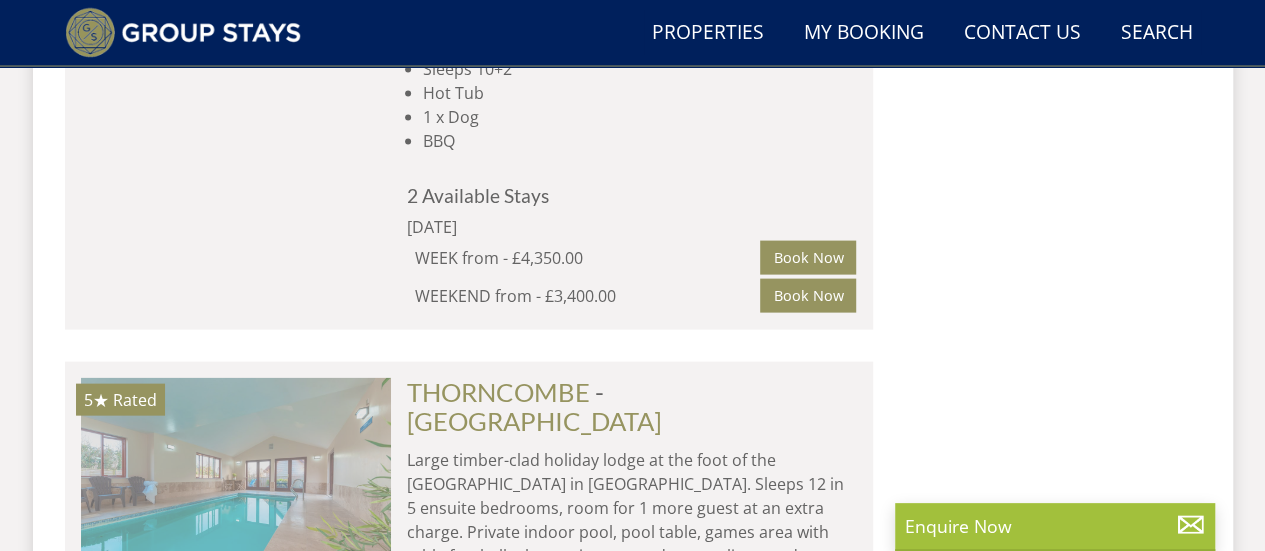 click at bounding box center (236, 478) 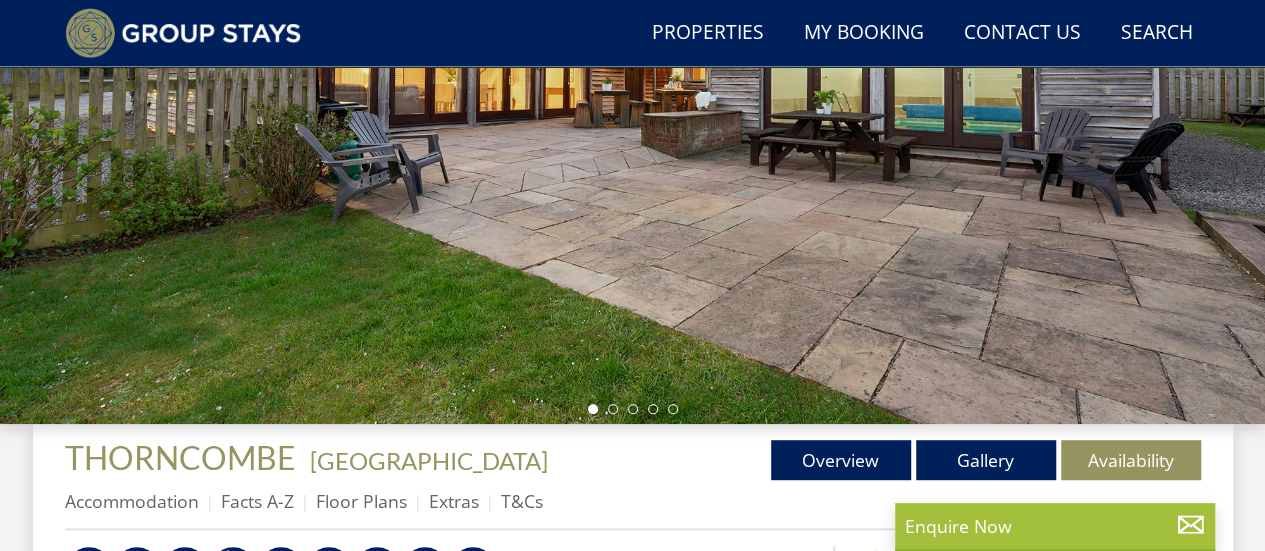 scroll, scrollTop: 400, scrollLeft: 0, axis: vertical 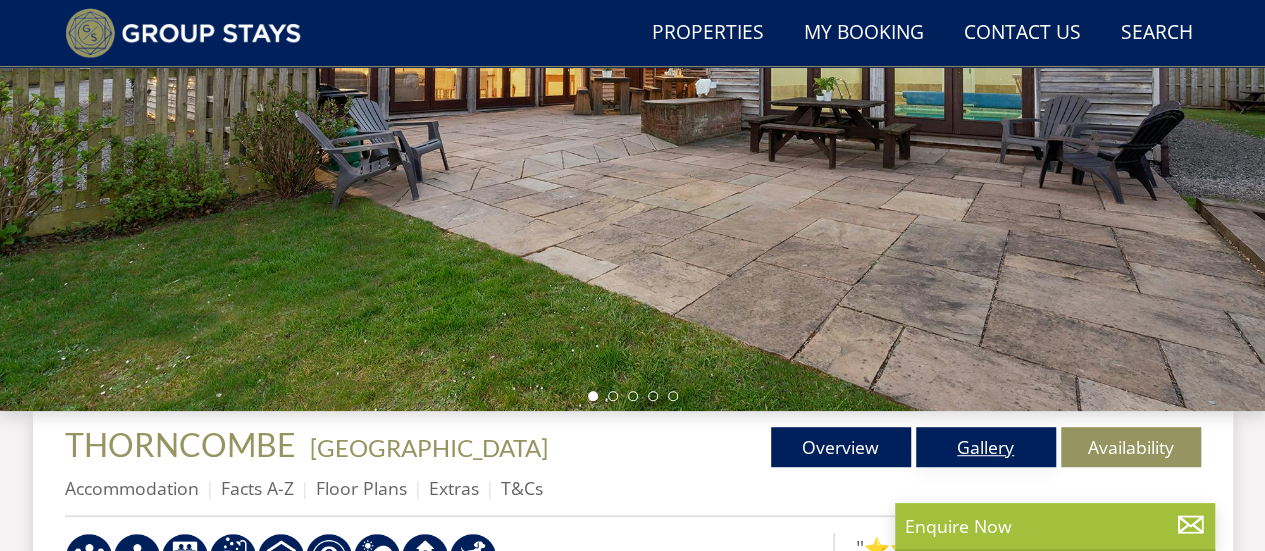 click on "Gallery" at bounding box center [986, 447] 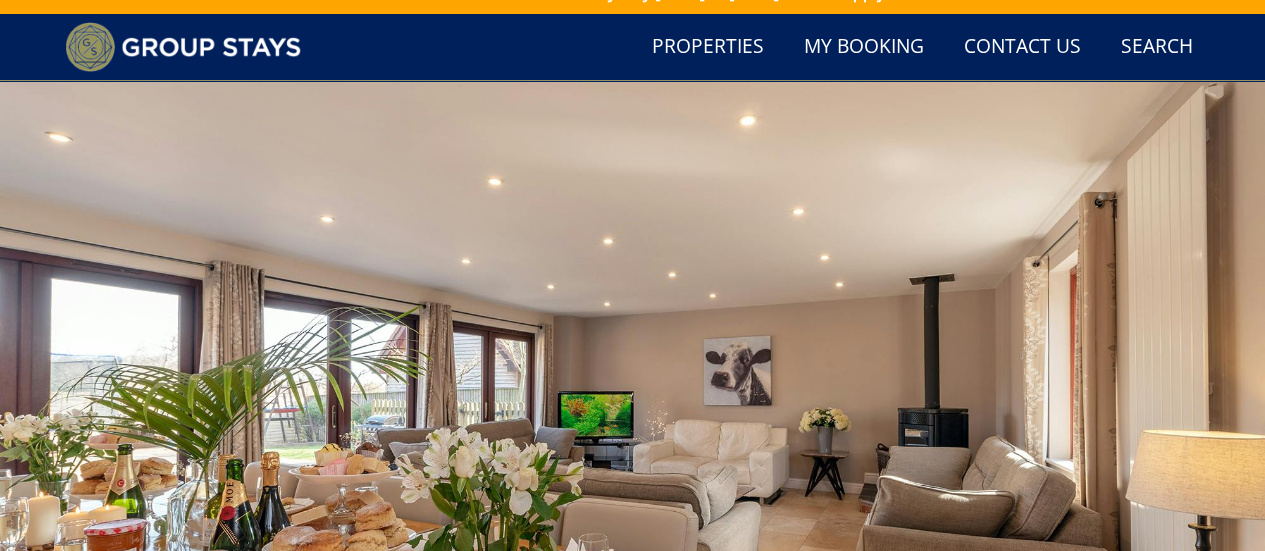 scroll, scrollTop: 0, scrollLeft: 0, axis: both 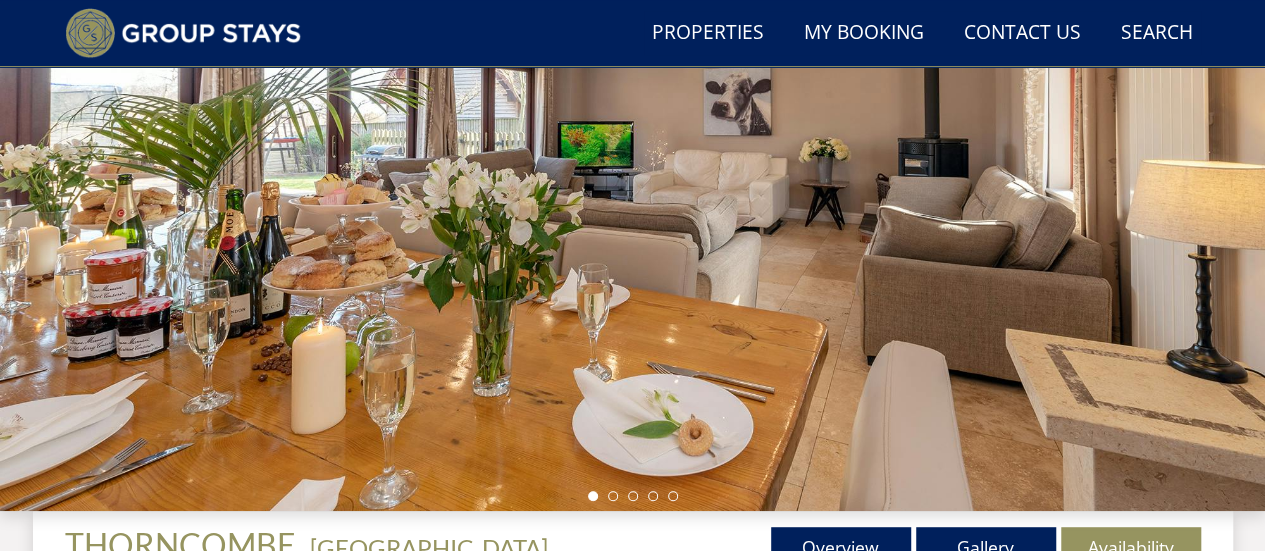 click at bounding box center [632, 161] 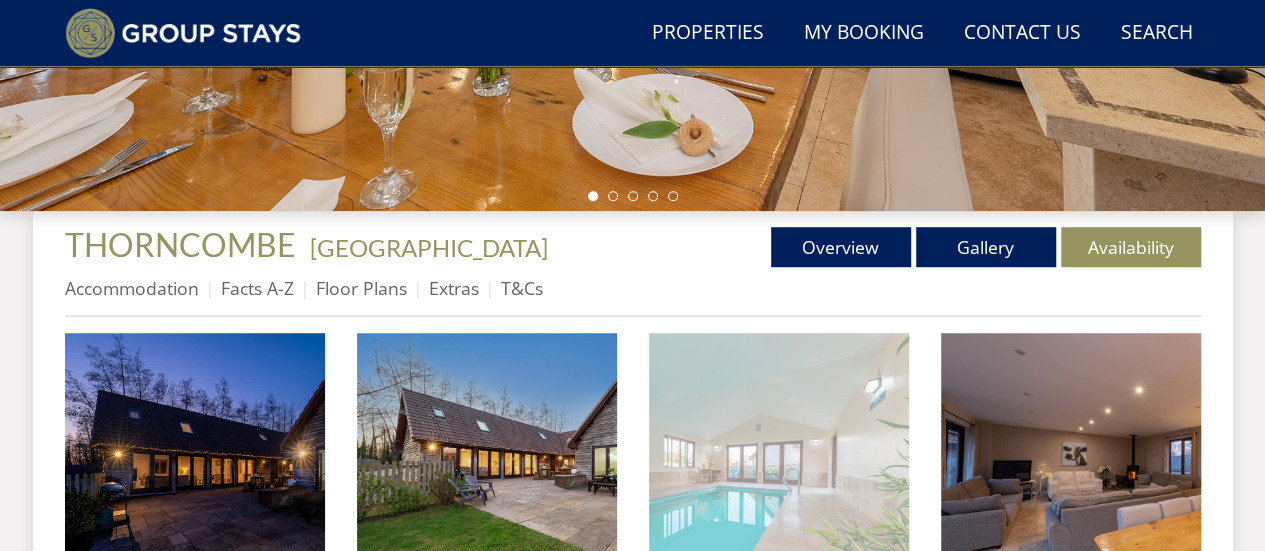 scroll, scrollTop: 800, scrollLeft: 0, axis: vertical 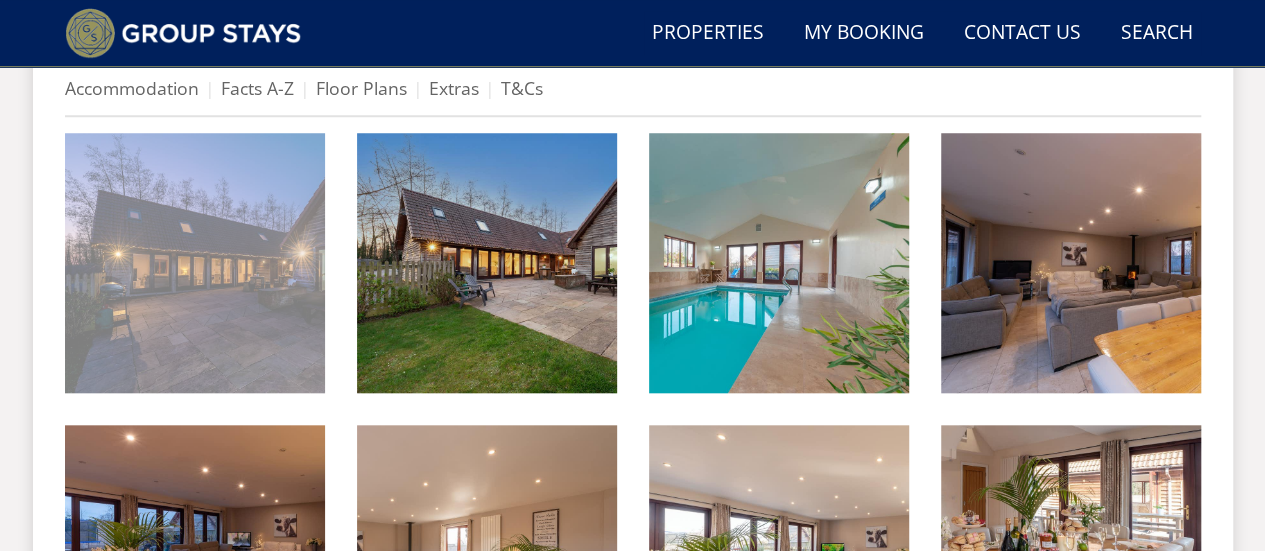 click at bounding box center [195, 263] 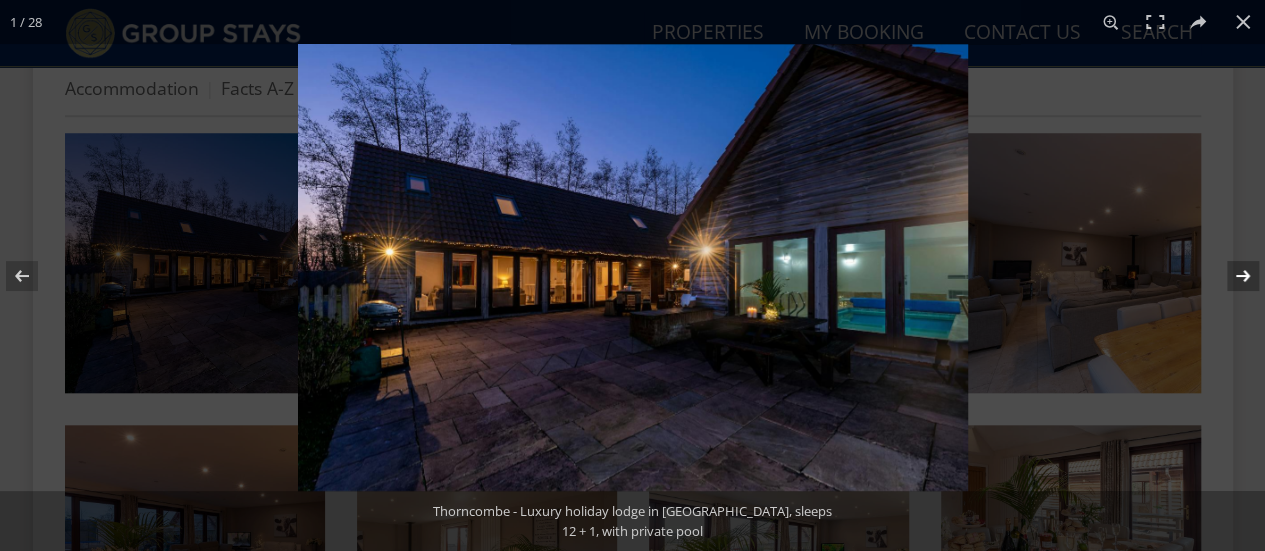 click at bounding box center (1230, 276) 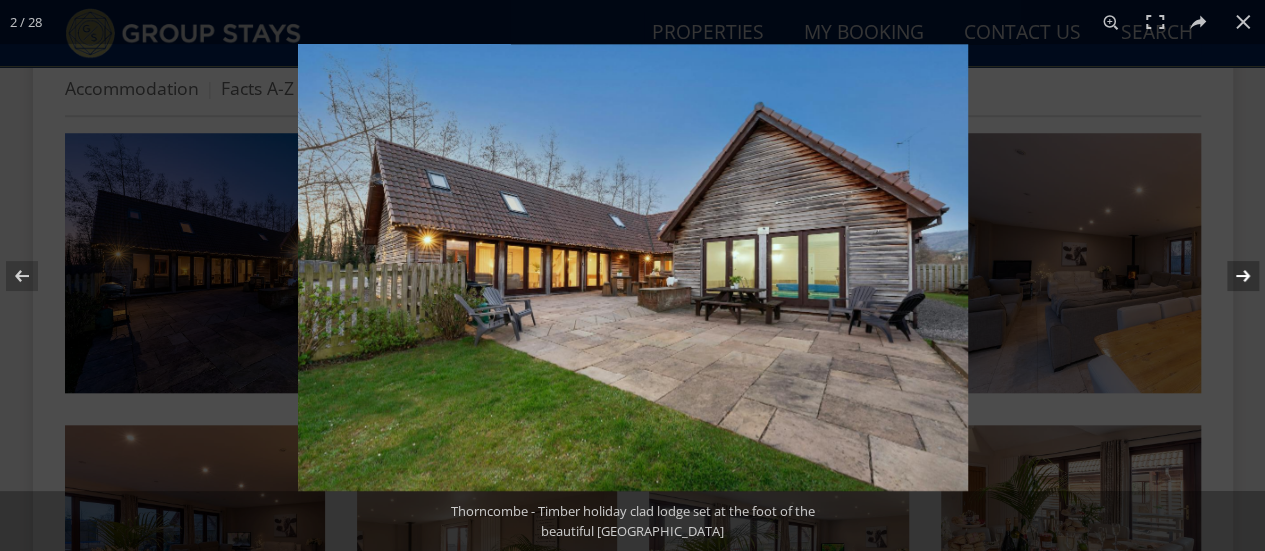 click at bounding box center [1230, 276] 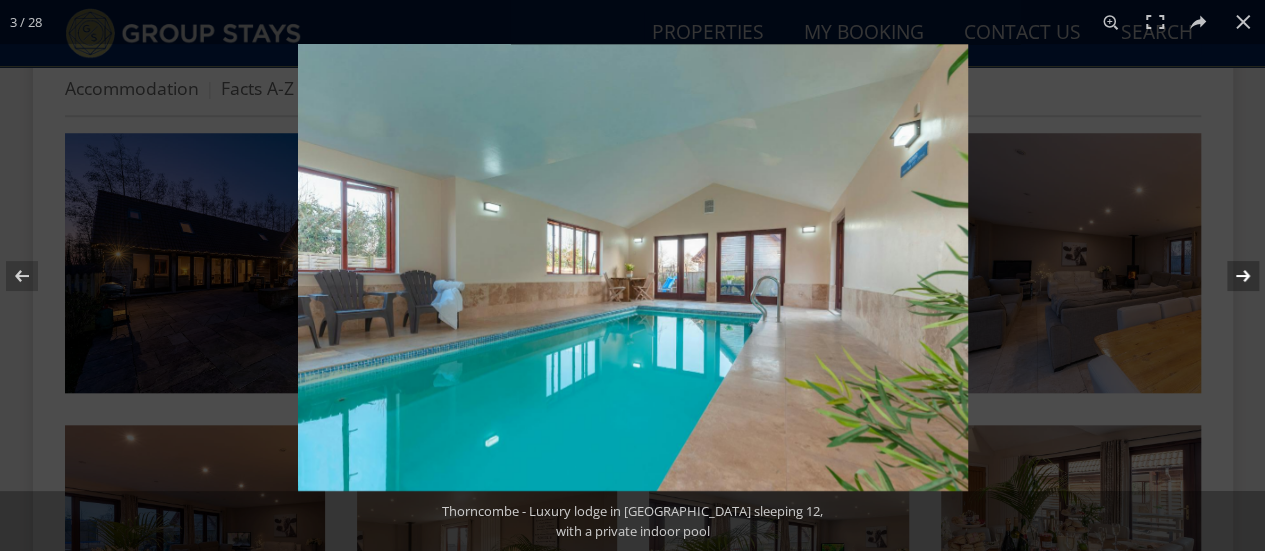click at bounding box center [1230, 276] 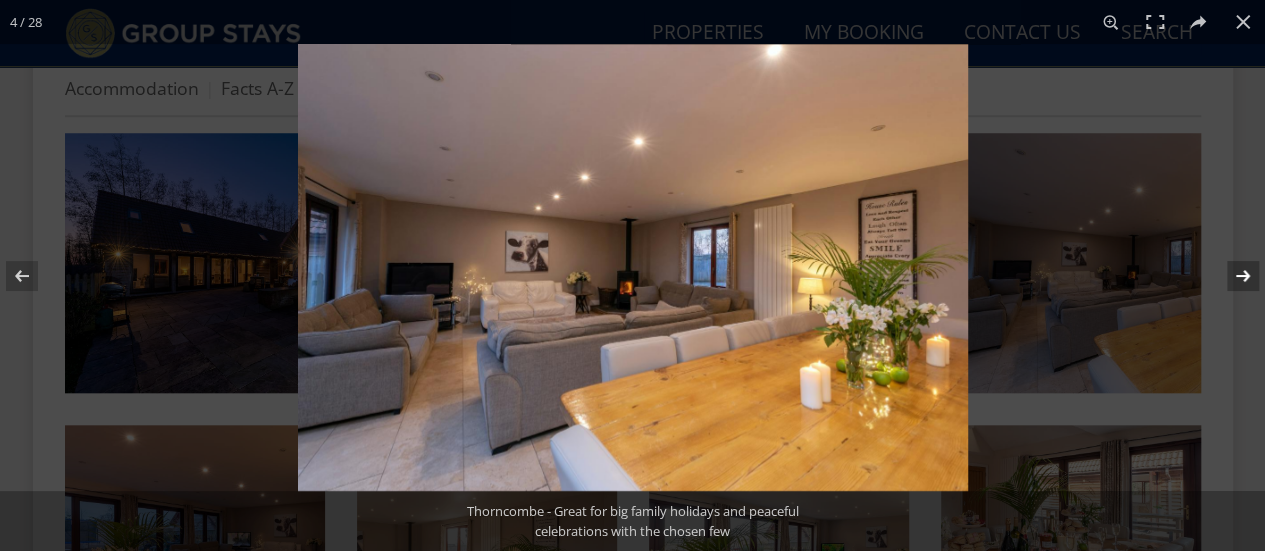 click at bounding box center [1230, 276] 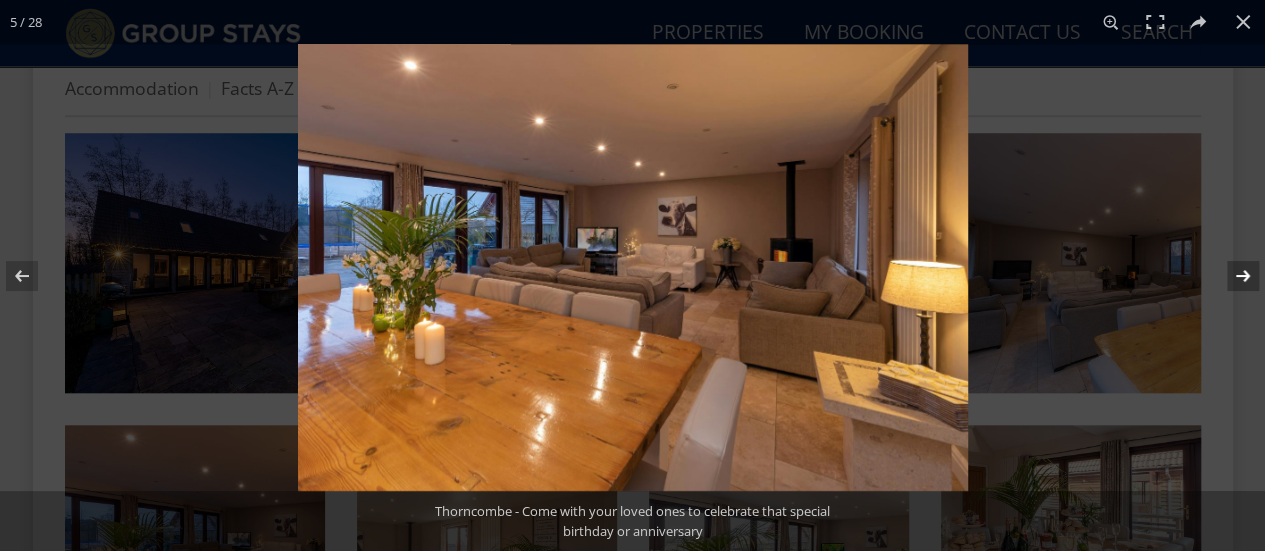 click at bounding box center [1230, 276] 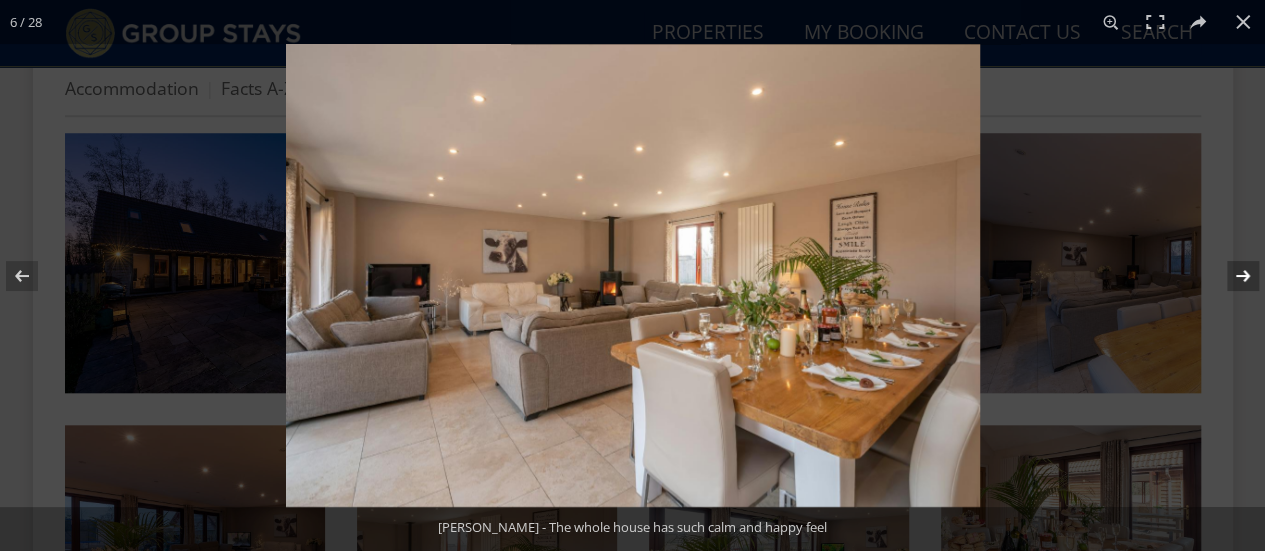 click at bounding box center [1230, 276] 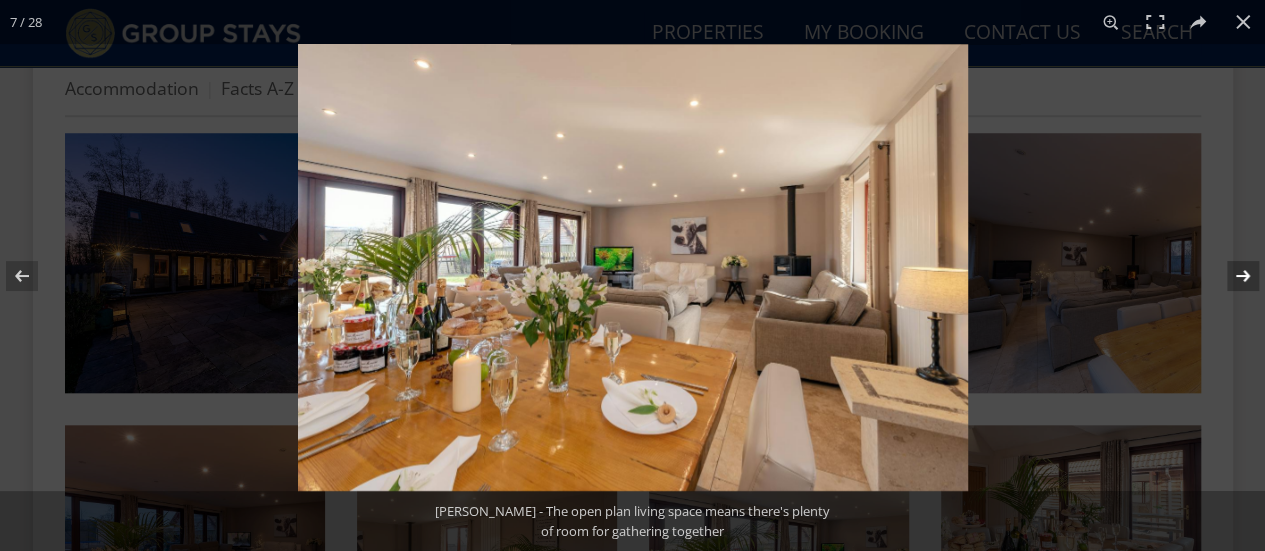 click at bounding box center [1230, 276] 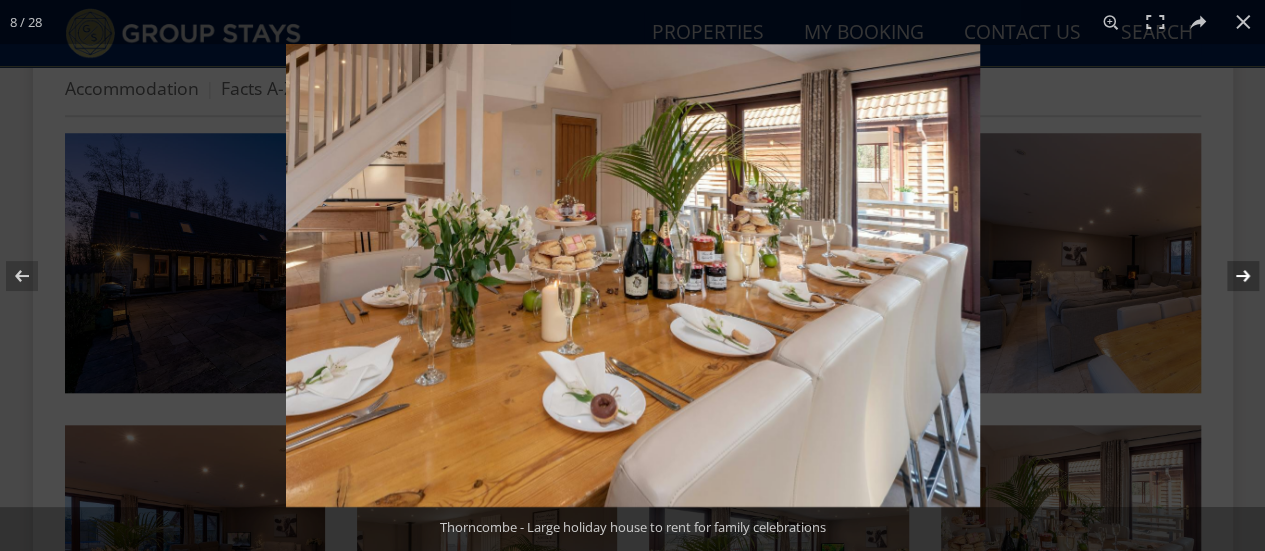click at bounding box center (1230, 276) 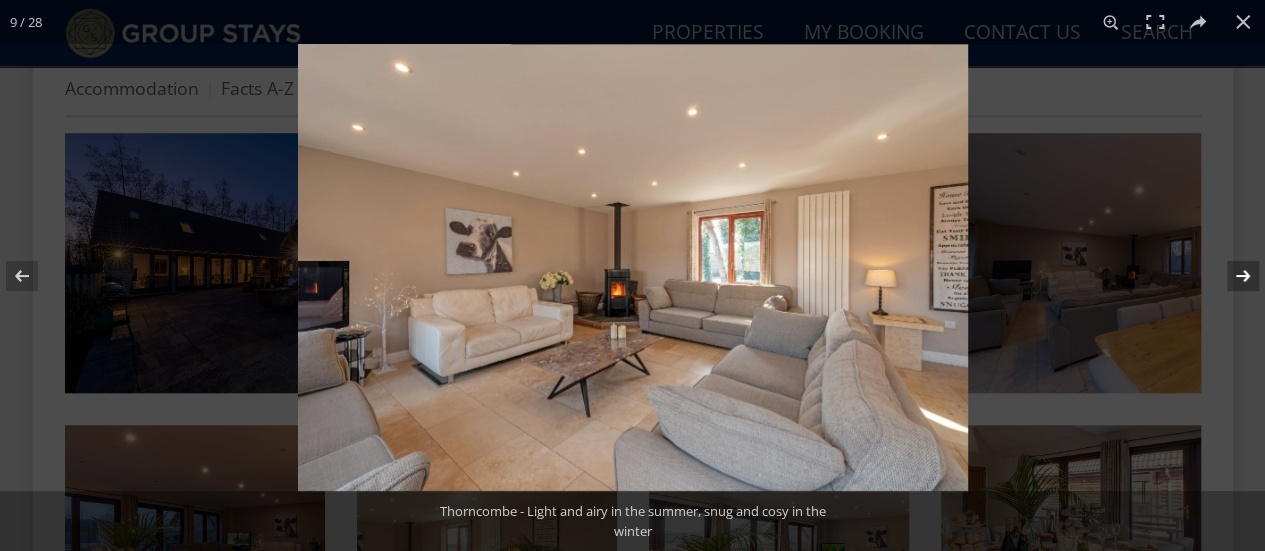 click at bounding box center [1230, 276] 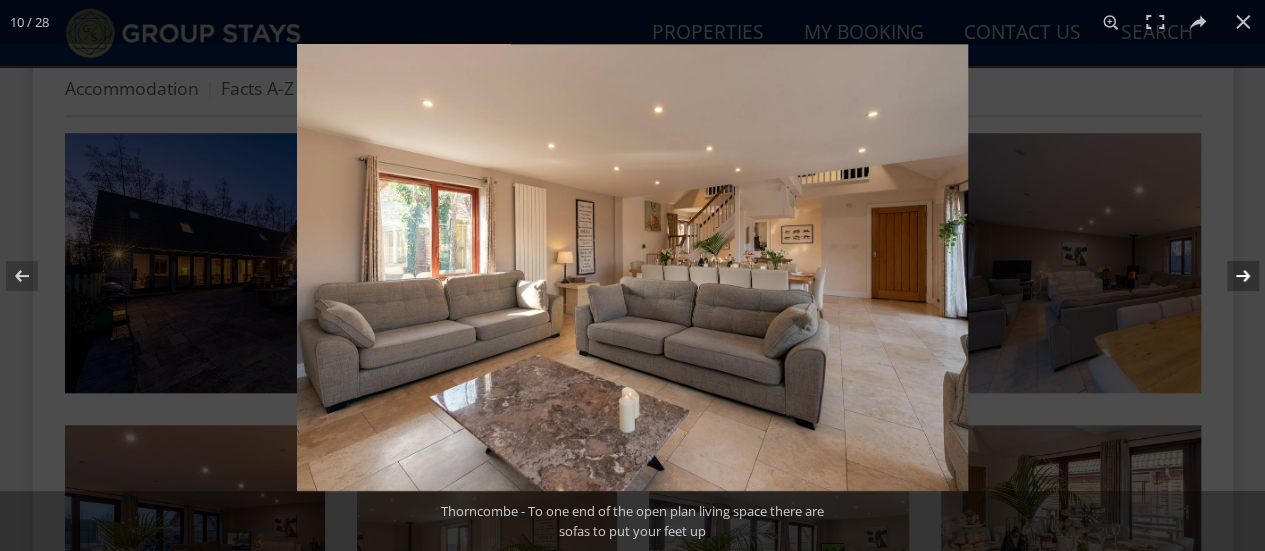 click at bounding box center [1230, 276] 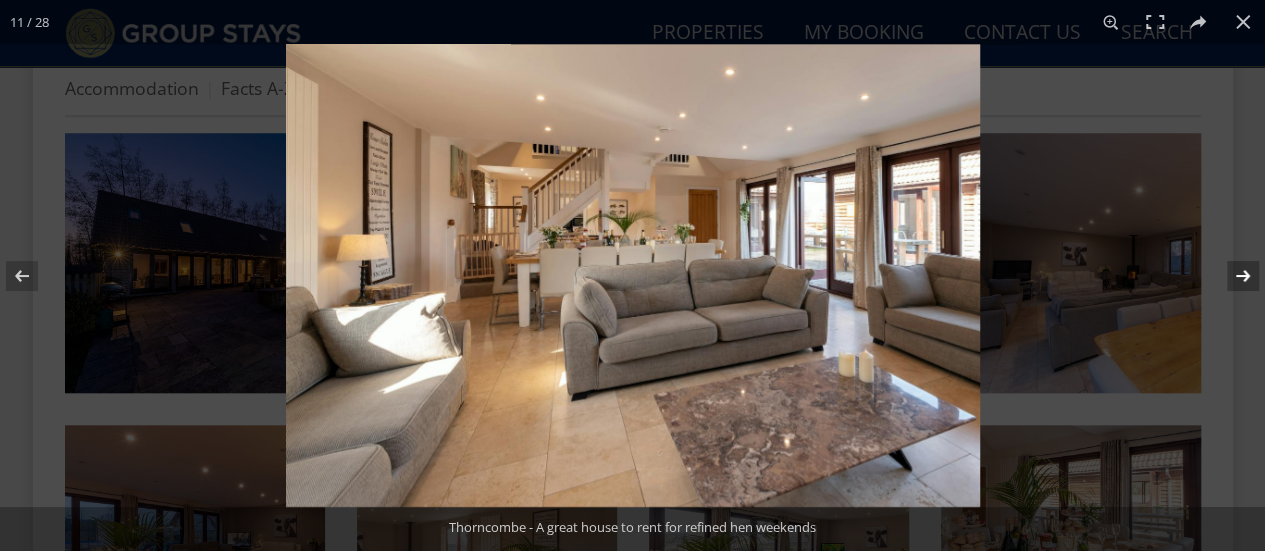 click at bounding box center [1230, 276] 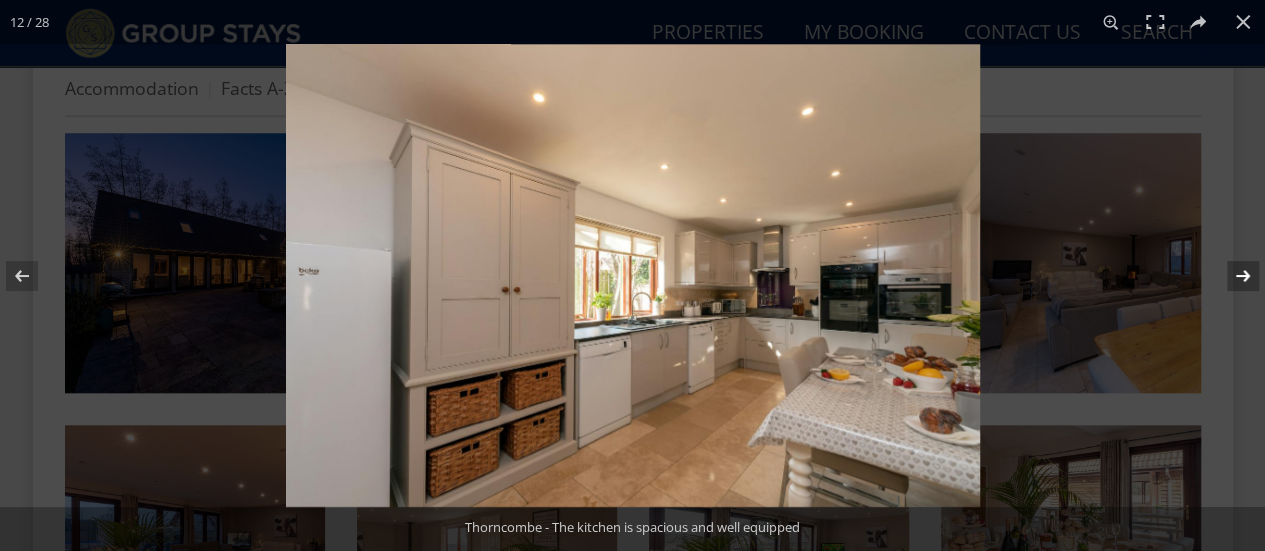 click at bounding box center [1230, 276] 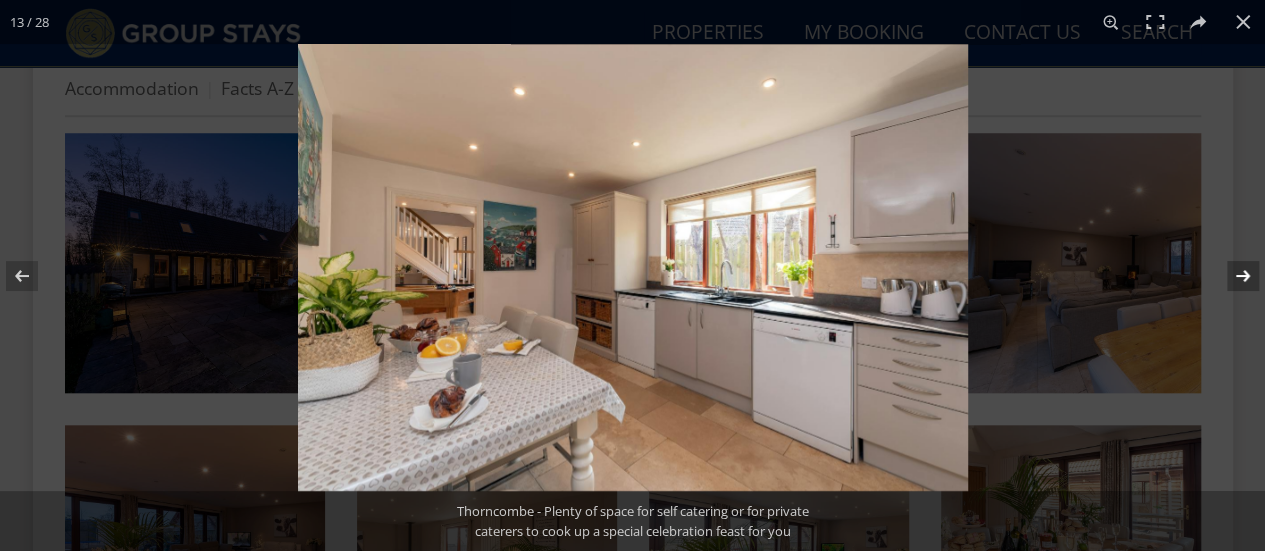 click at bounding box center [1230, 276] 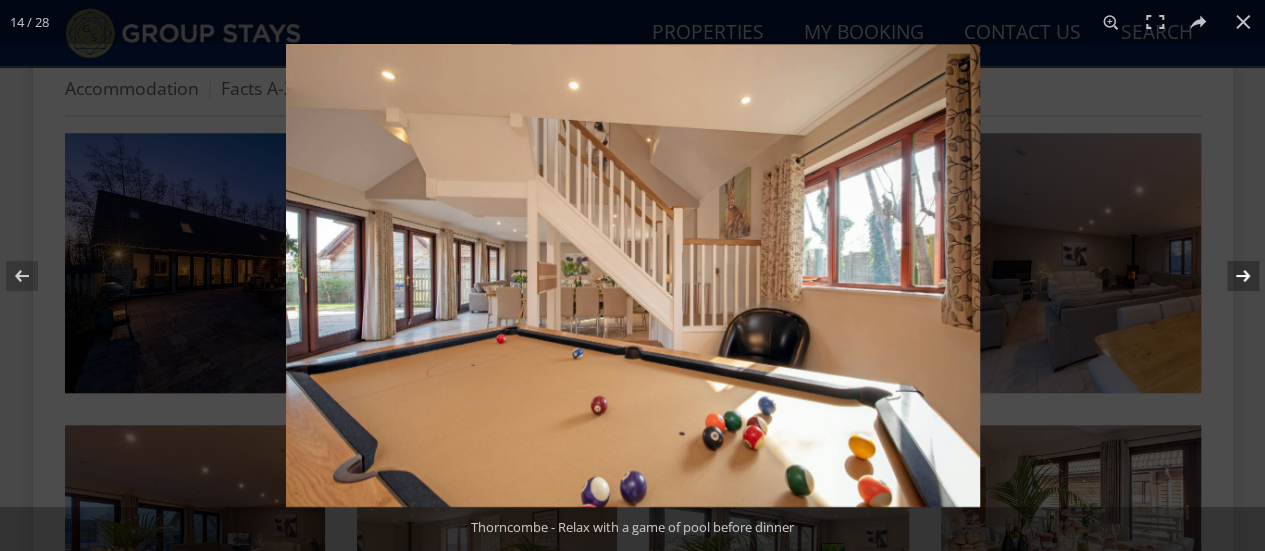 click at bounding box center (1230, 276) 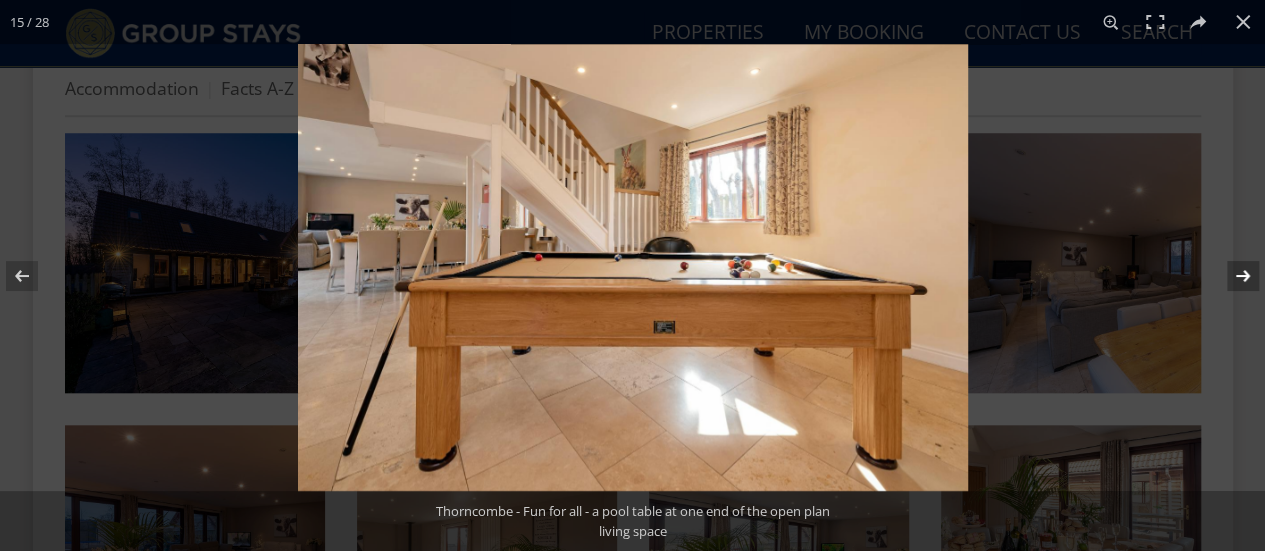 click at bounding box center (1230, 276) 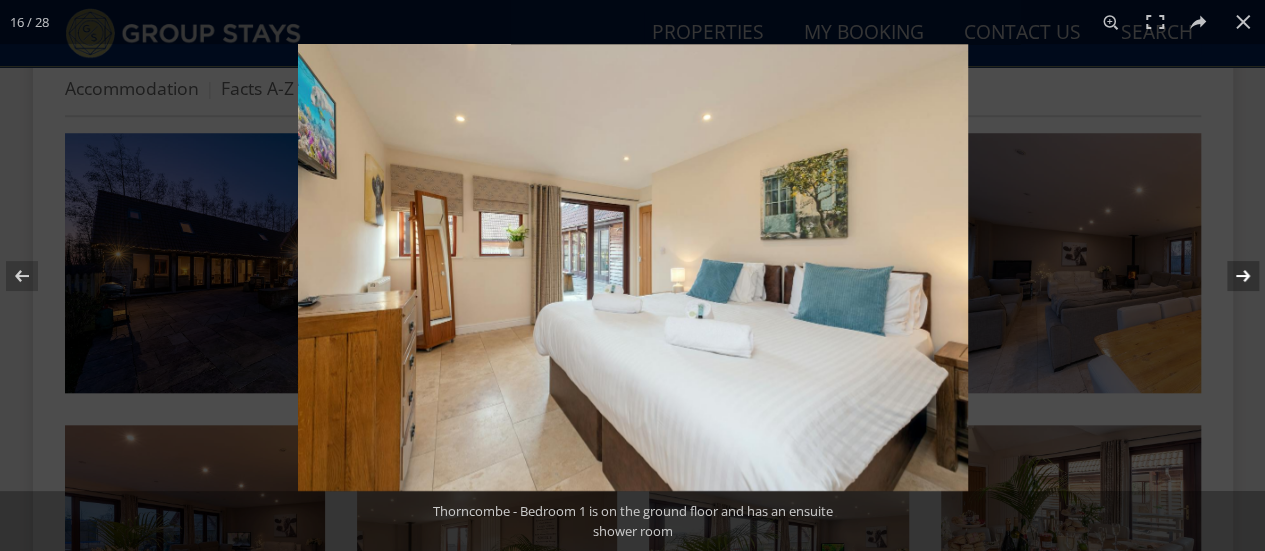 click at bounding box center [1230, 276] 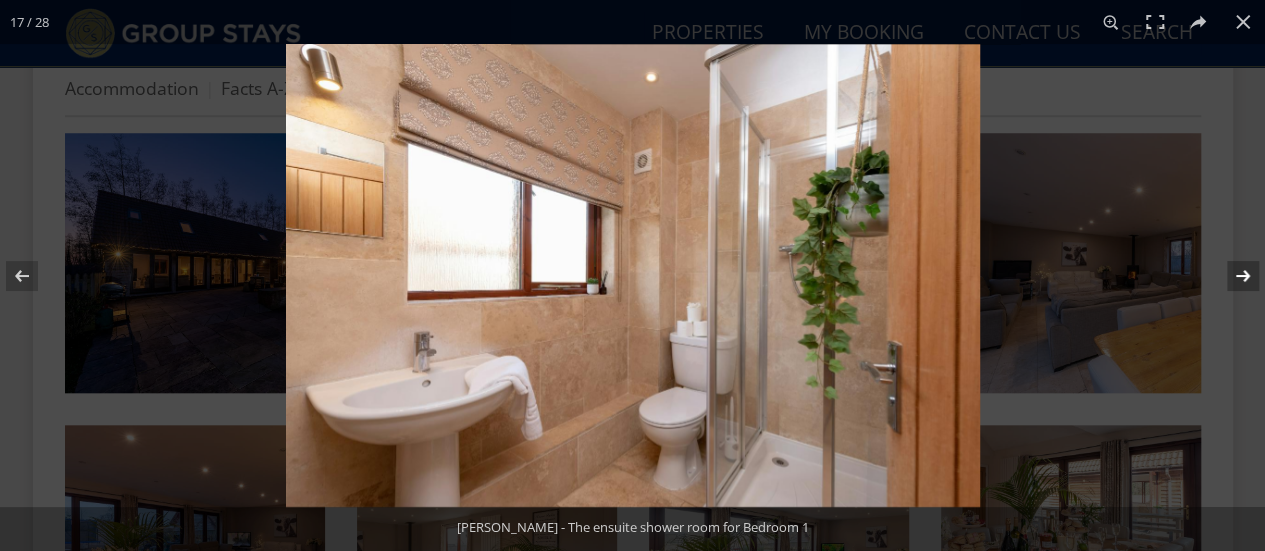 click at bounding box center (1230, 276) 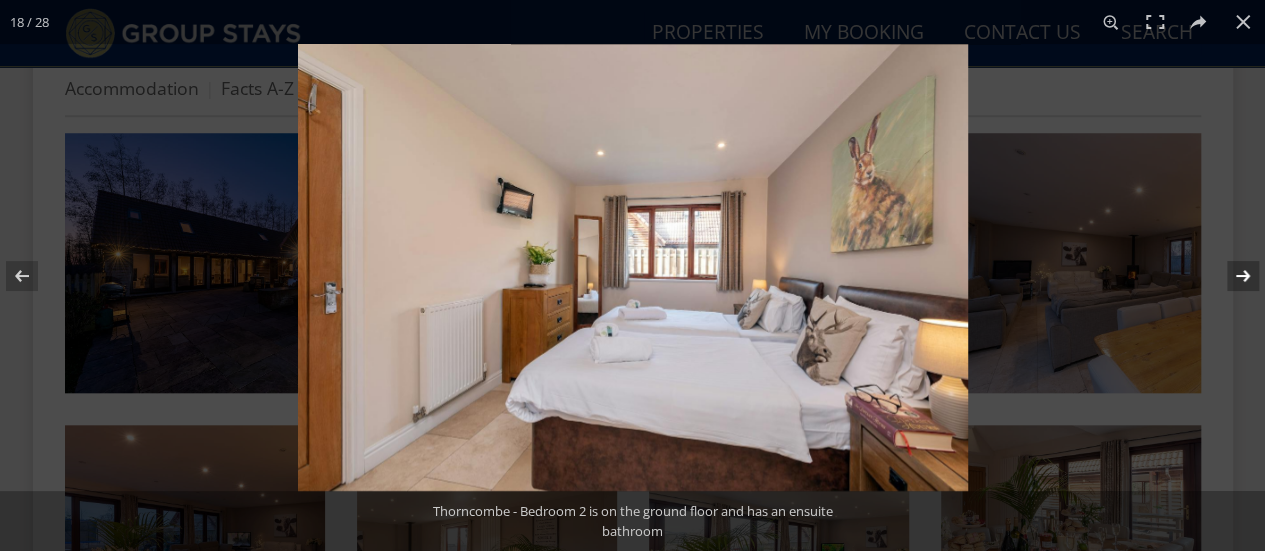 click at bounding box center (1230, 276) 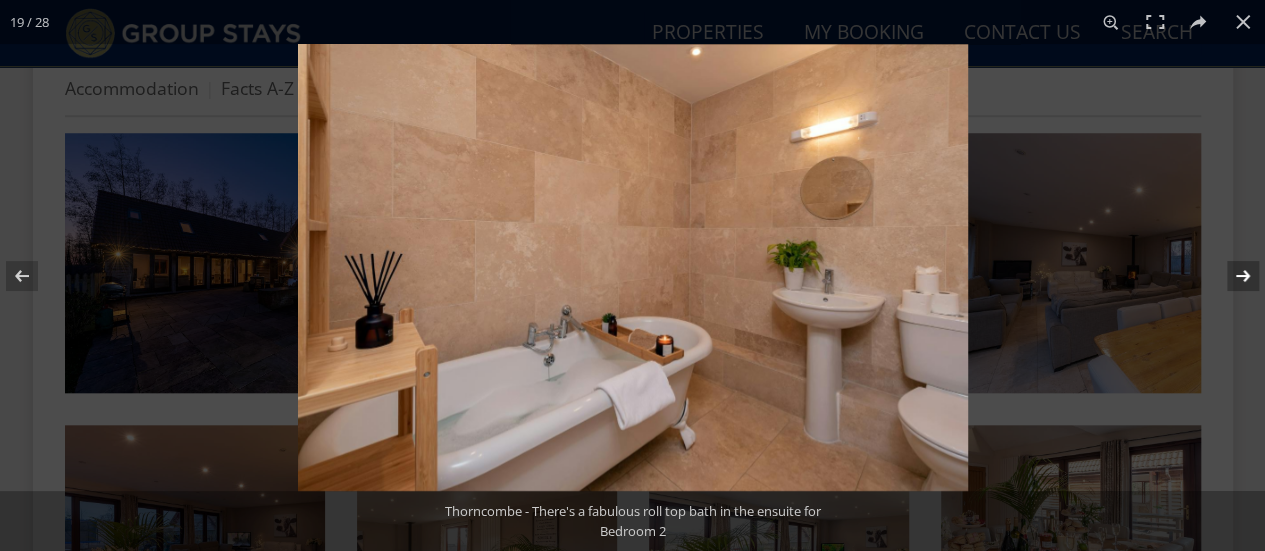 click at bounding box center [1230, 276] 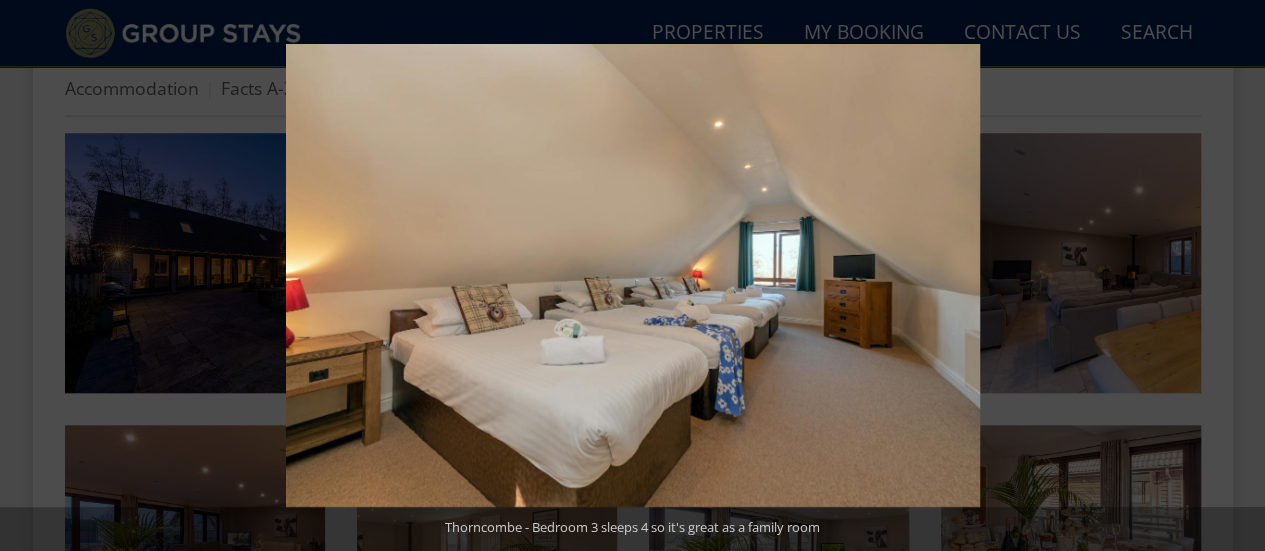 click at bounding box center (1230, 276) 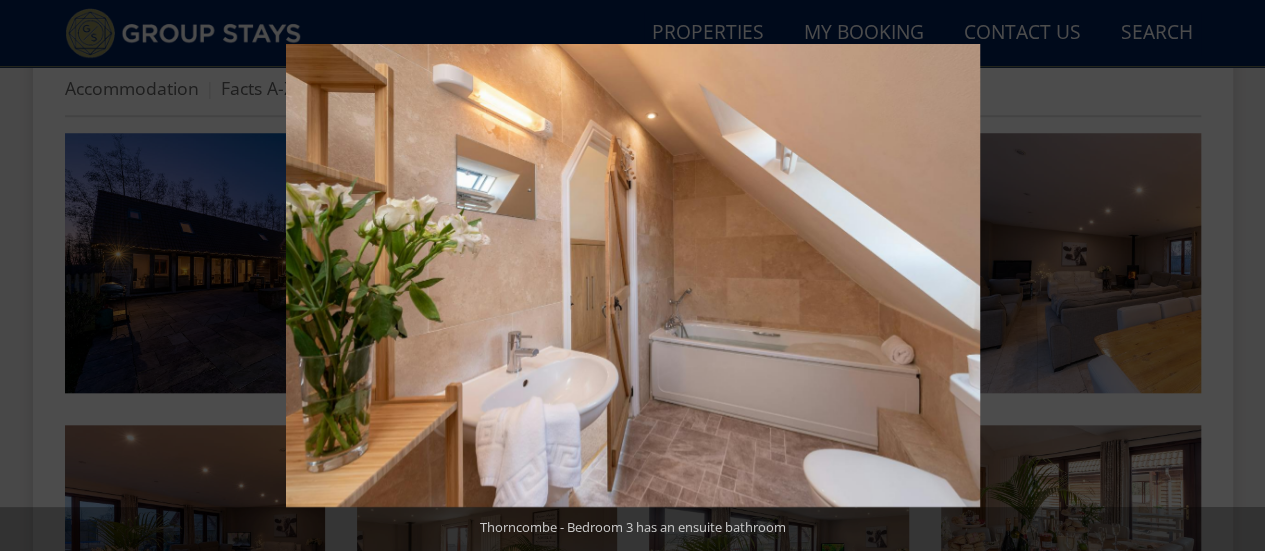 click at bounding box center [1230, 276] 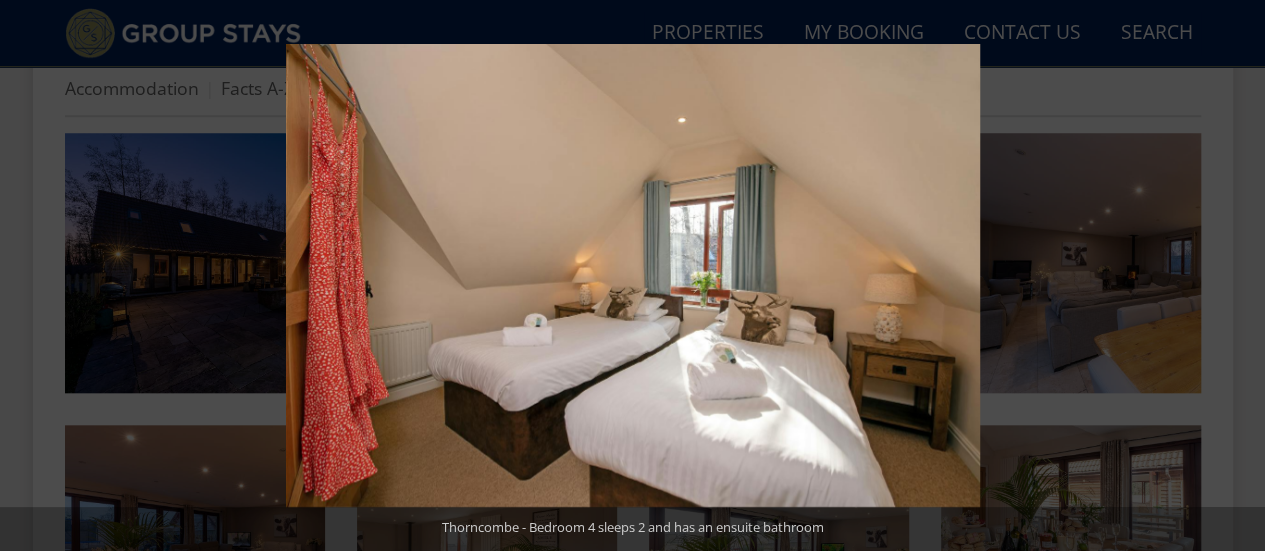 click at bounding box center (1230, 276) 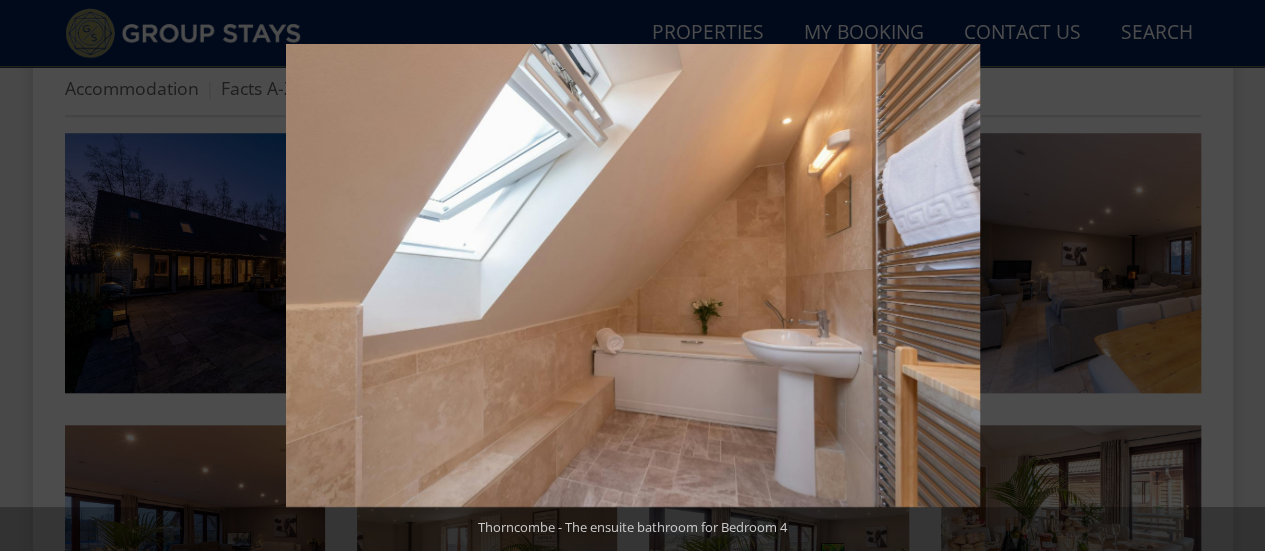 click at bounding box center [1230, 276] 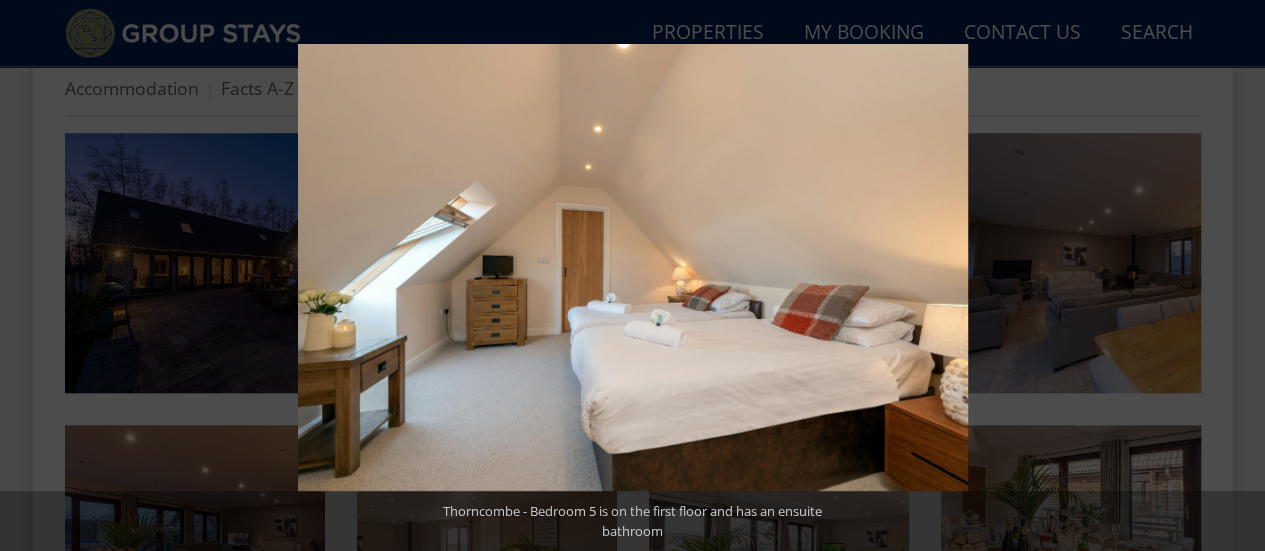 click at bounding box center (1230, 276) 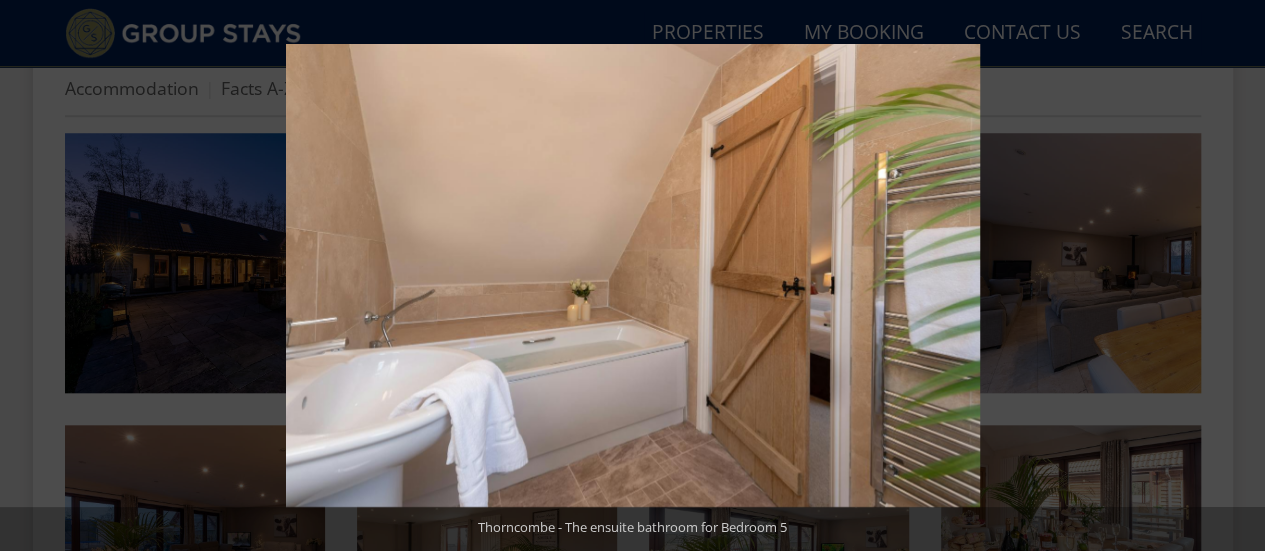 click at bounding box center (1230, 276) 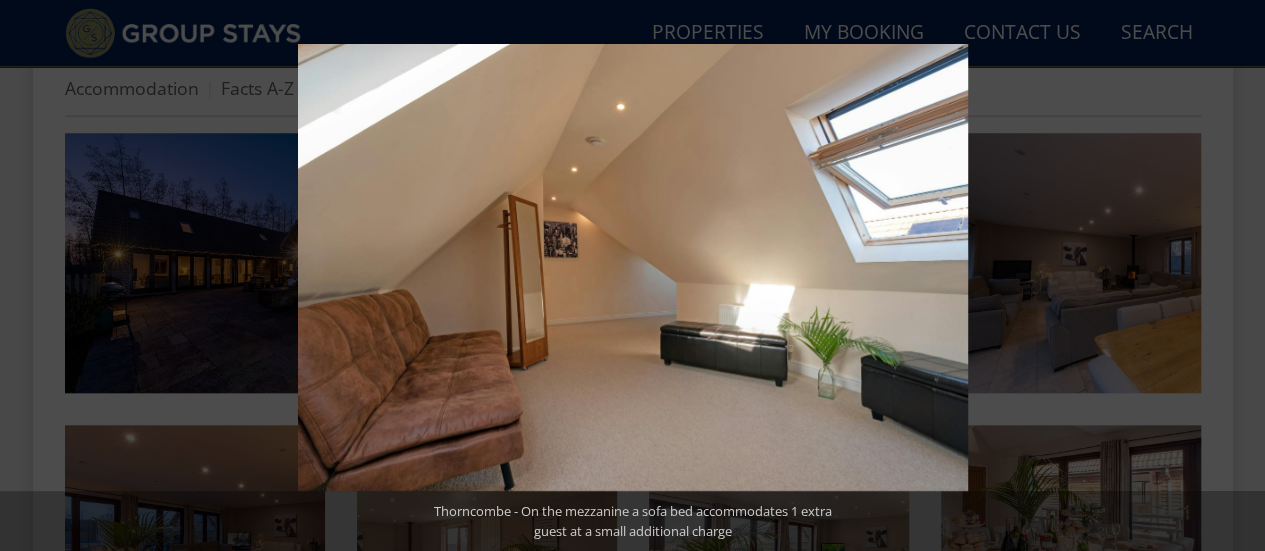 click at bounding box center (1230, 276) 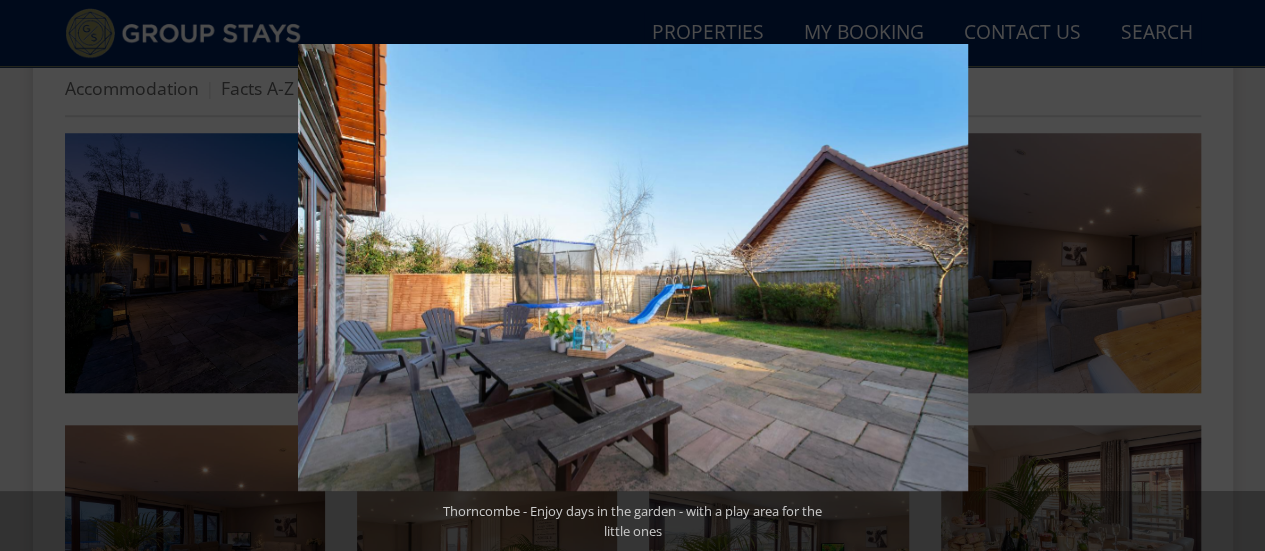 click at bounding box center [1230, 276] 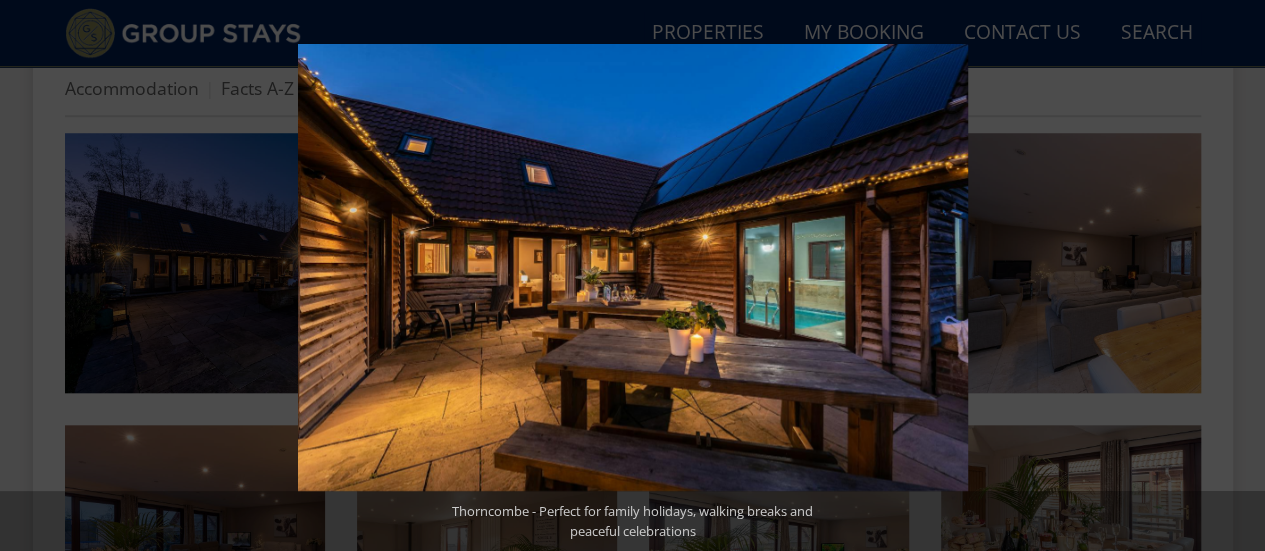 click at bounding box center (1230, 276) 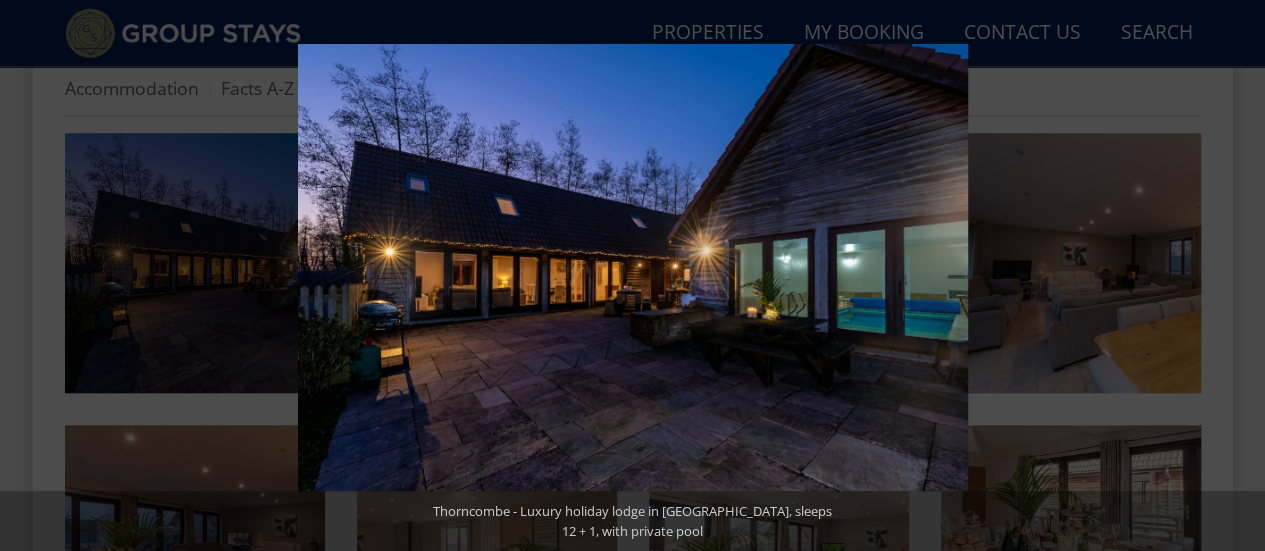 click at bounding box center (1230, 276) 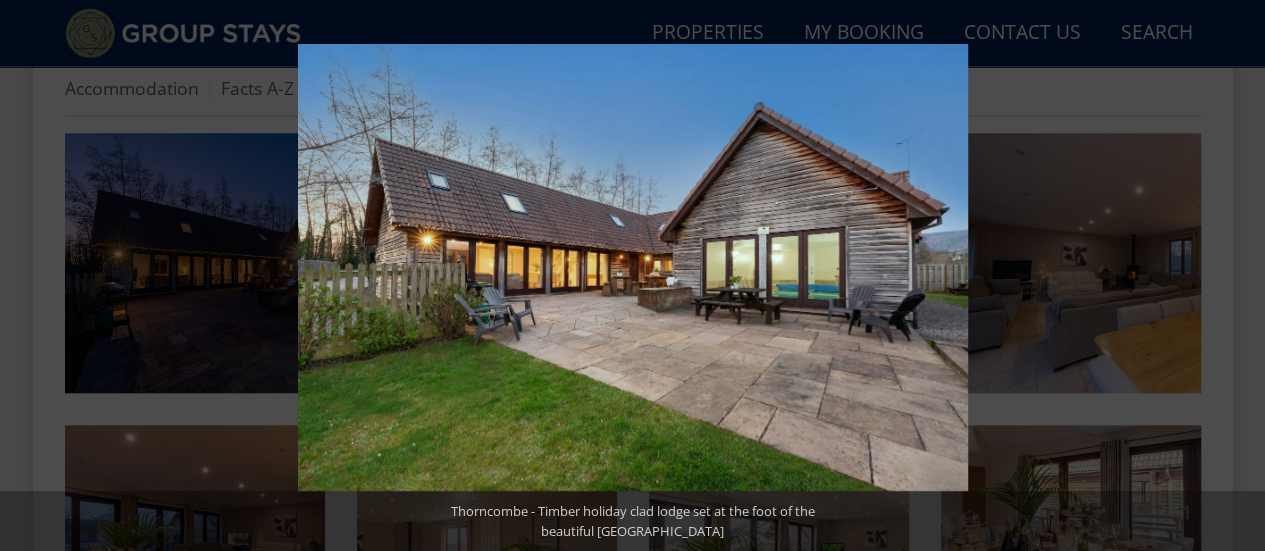 click at bounding box center (1230, 276) 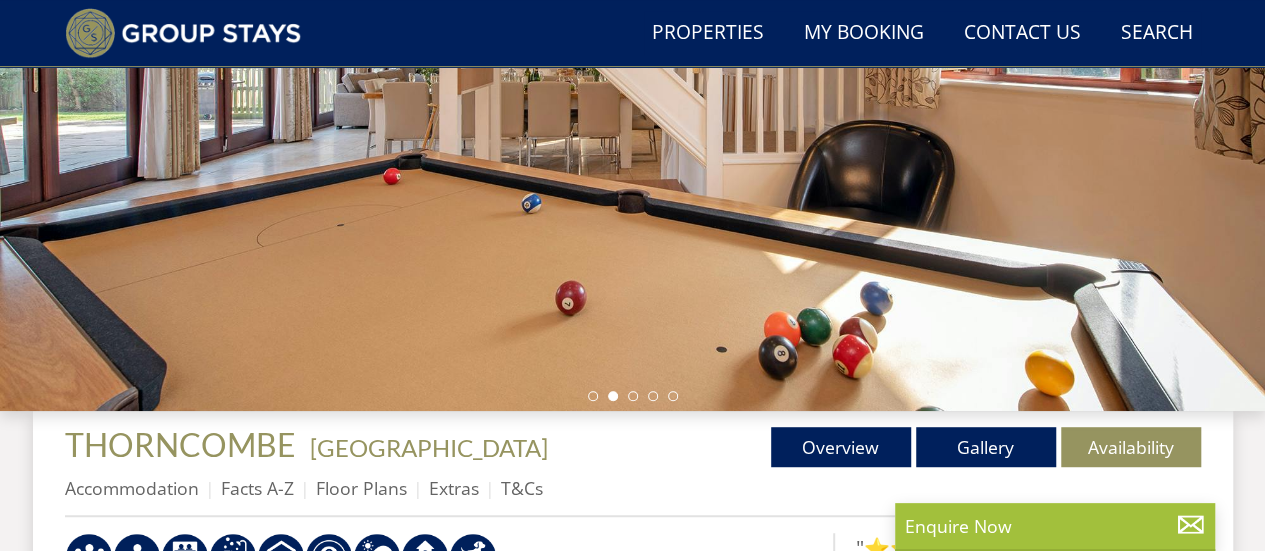 scroll, scrollTop: 600, scrollLeft: 0, axis: vertical 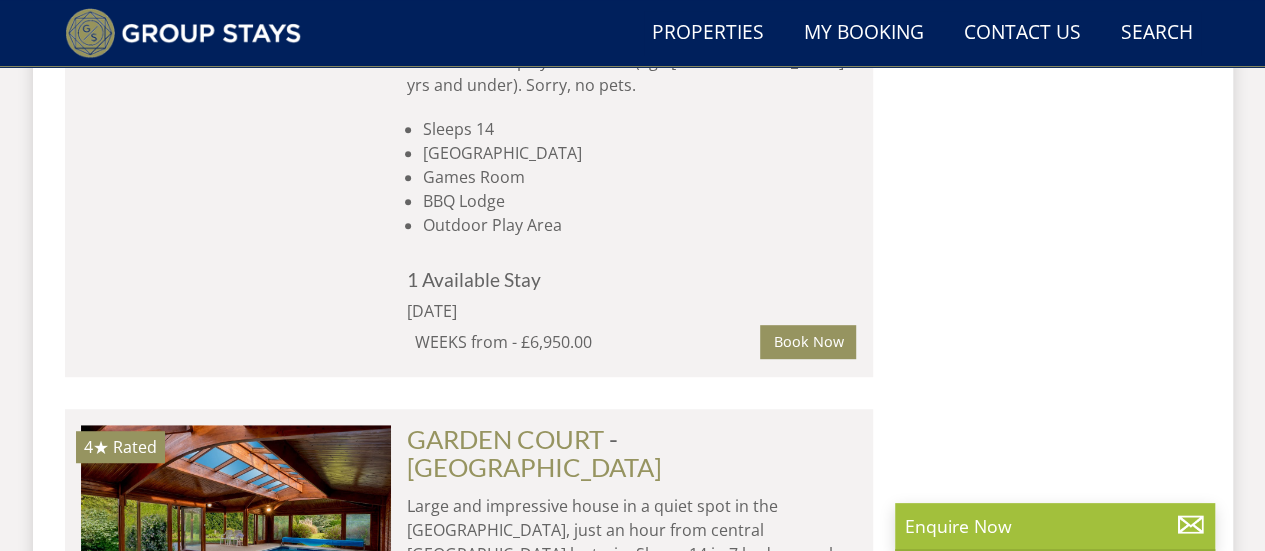 click on "Load More" at bounding box center [469, 1007] 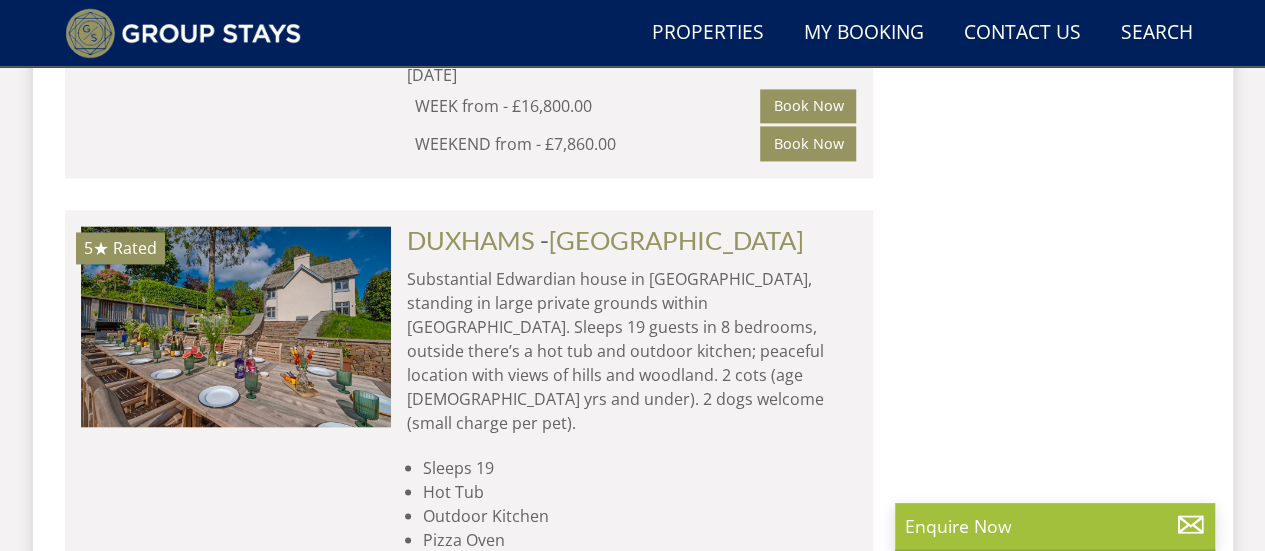 scroll, scrollTop: 20300, scrollLeft: 0, axis: vertical 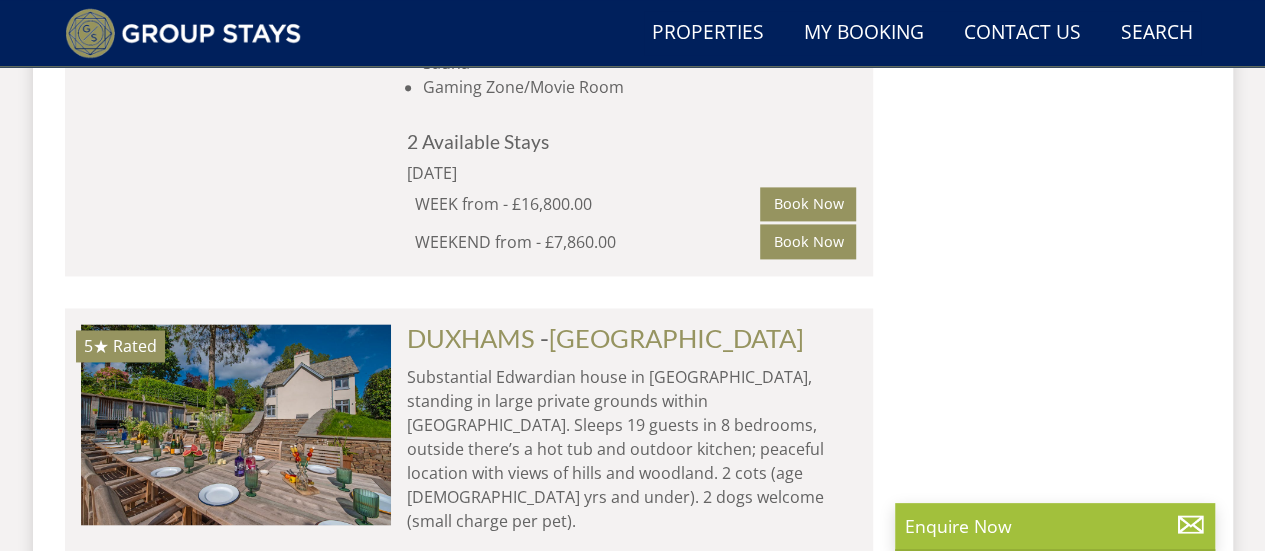 click at bounding box center (236, 1508) 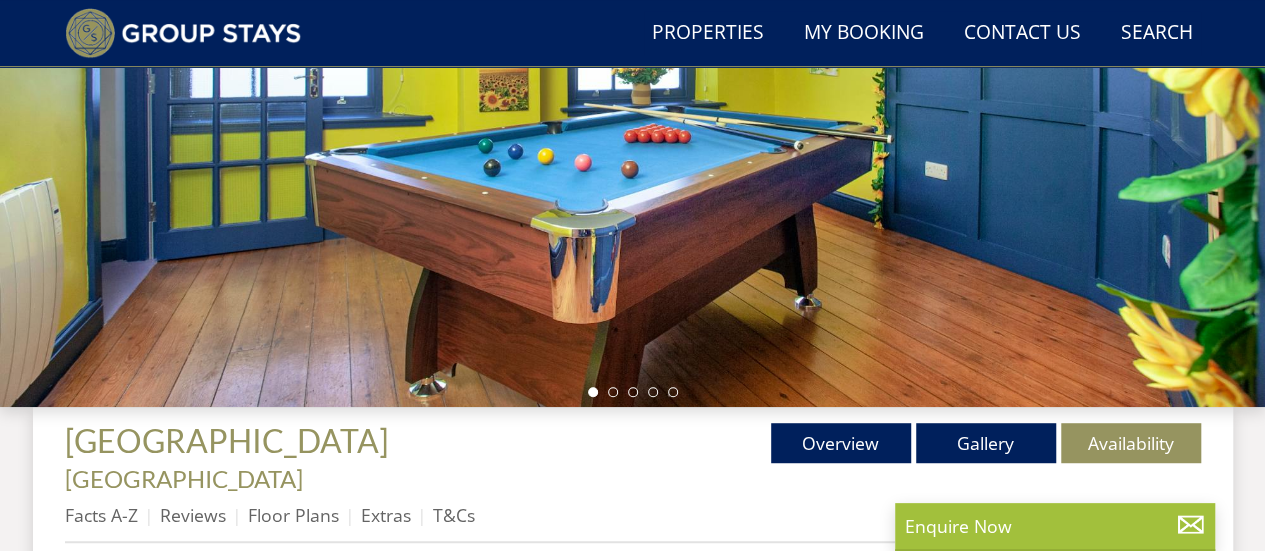 scroll, scrollTop: 500, scrollLeft: 0, axis: vertical 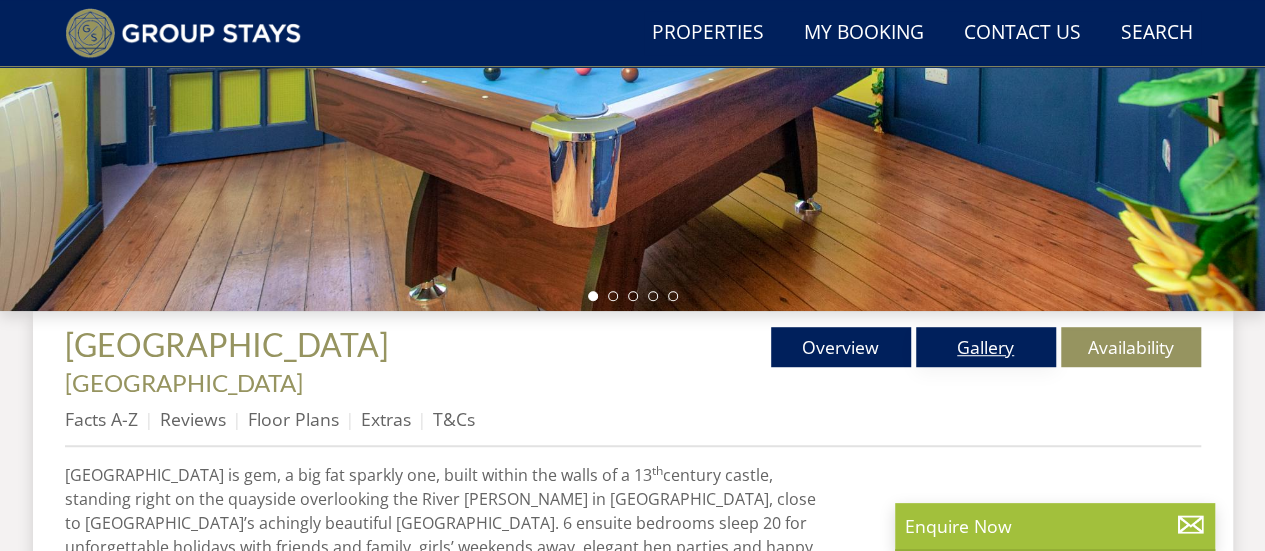 click on "Gallery" at bounding box center (986, 347) 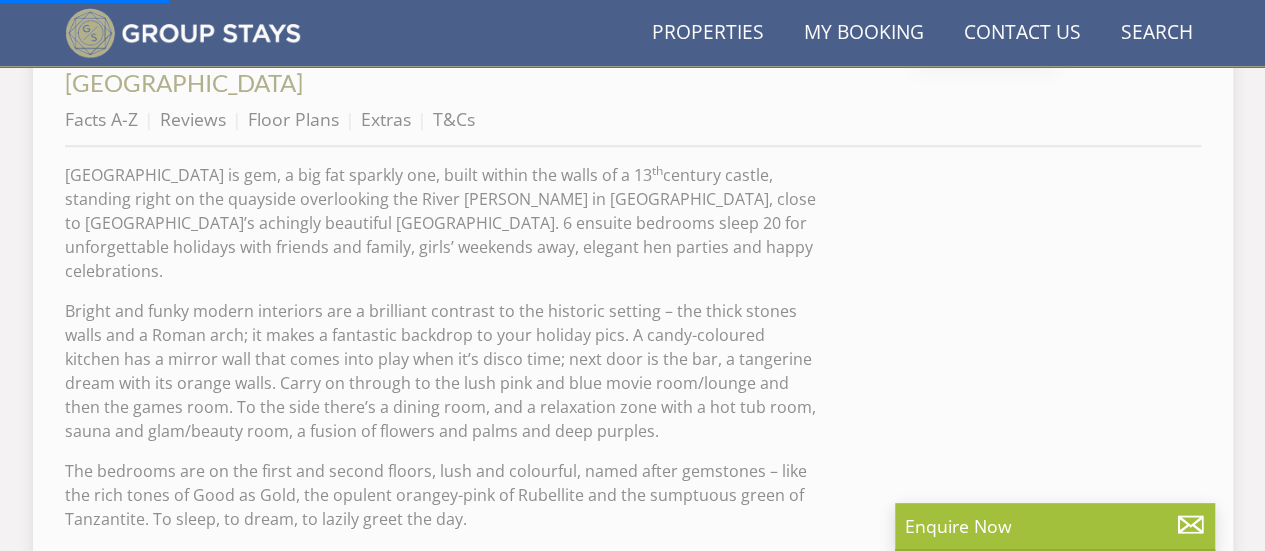 scroll, scrollTop: 622, scrollLeft: 0, axis: vertical 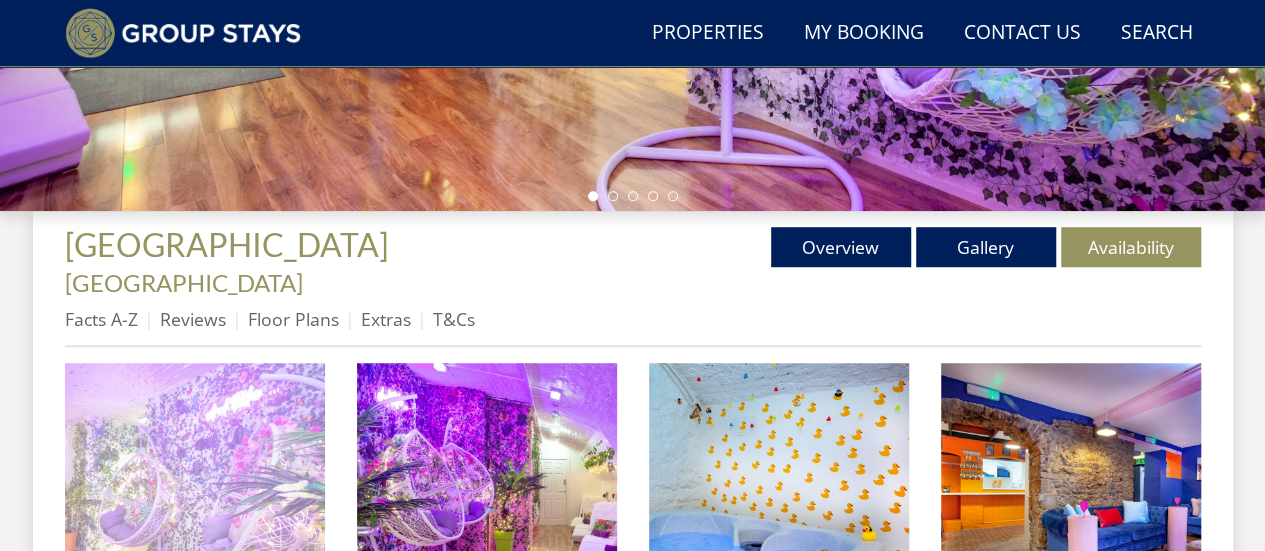 click at bounding box center (195, 493) 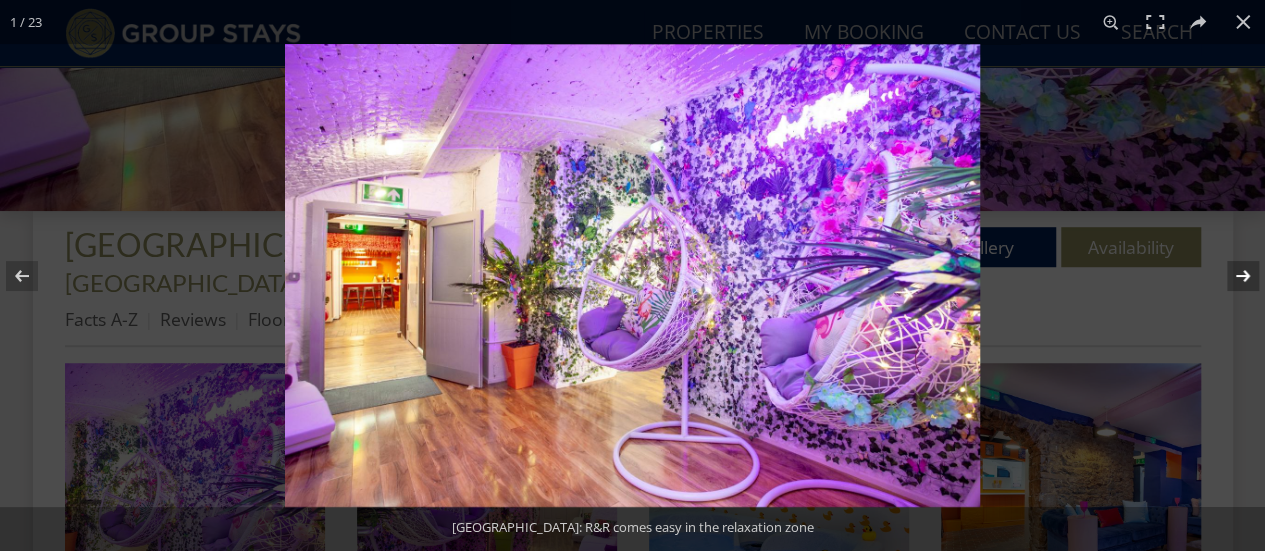 click at bounding box center [1230, 276] 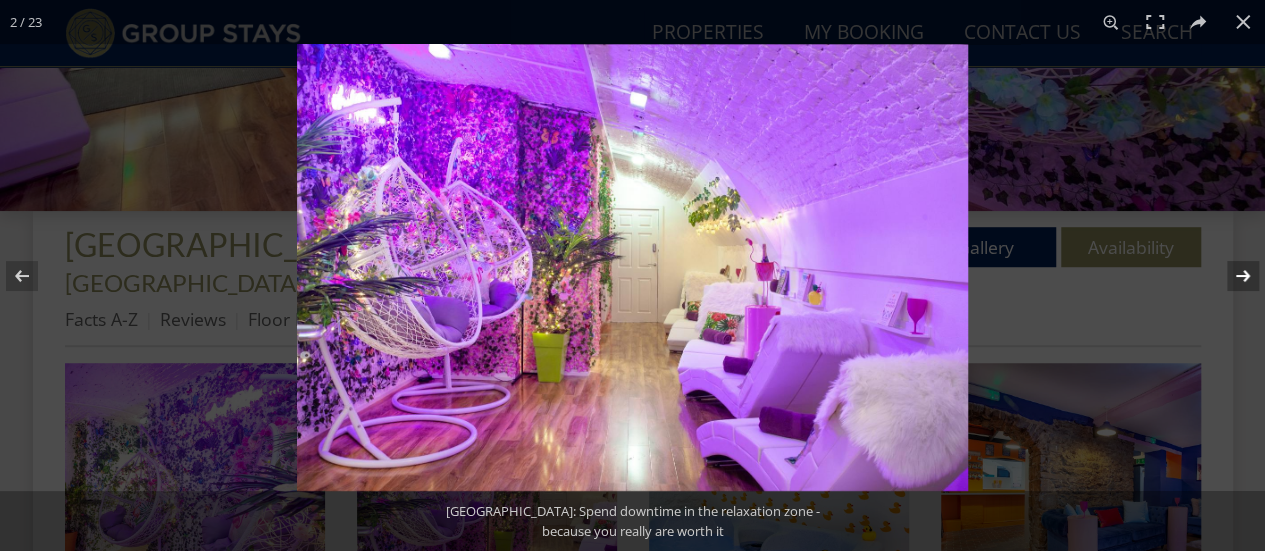 click at bounding box center (1230, 276) 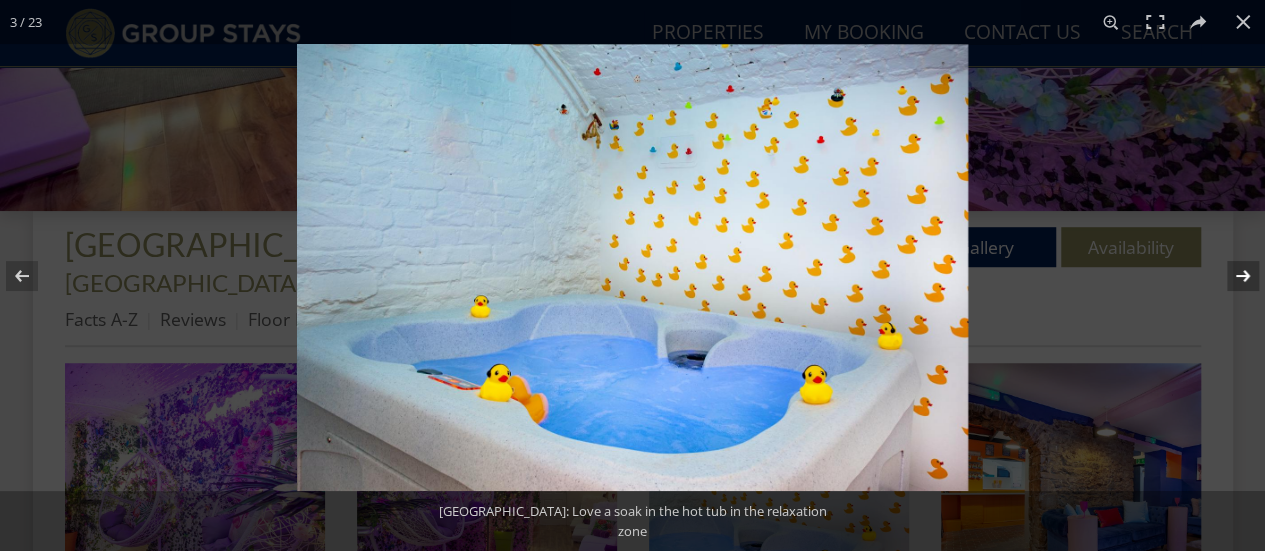 click at bounding box center [1230, 276] 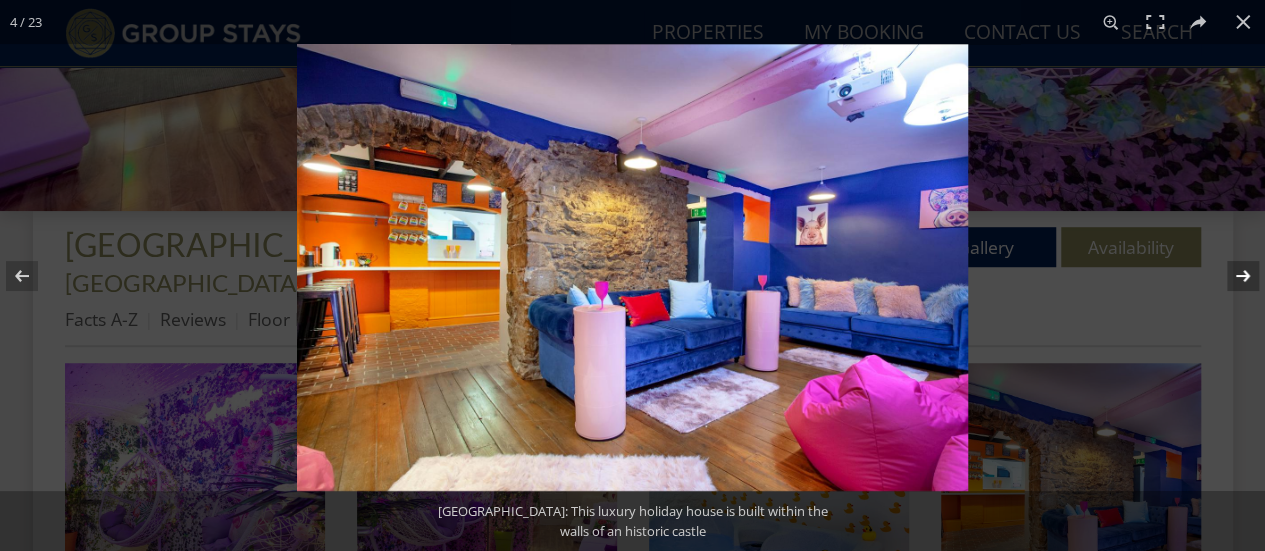 click at bounding box center [1230, 276] 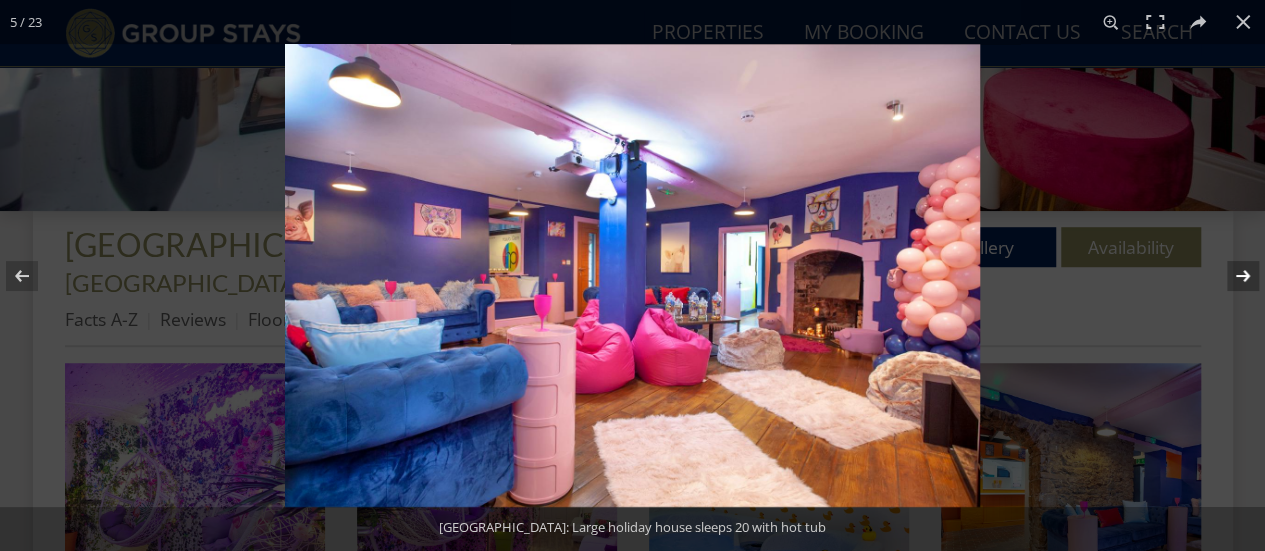 click at bounding box center (1230, 276) 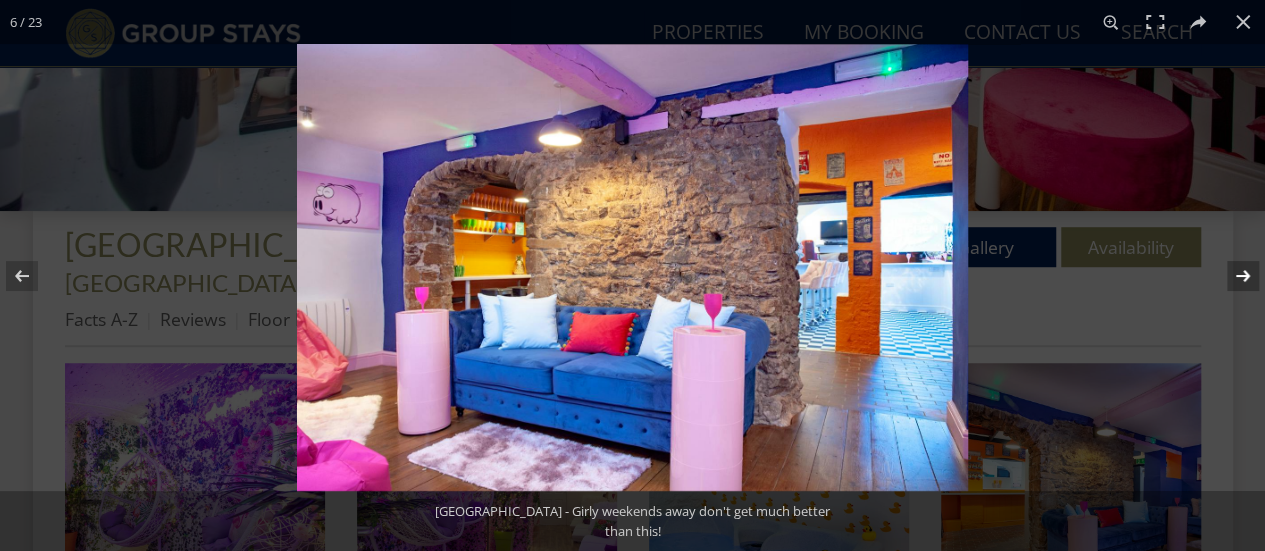 click at bounding box center (1230, 276) 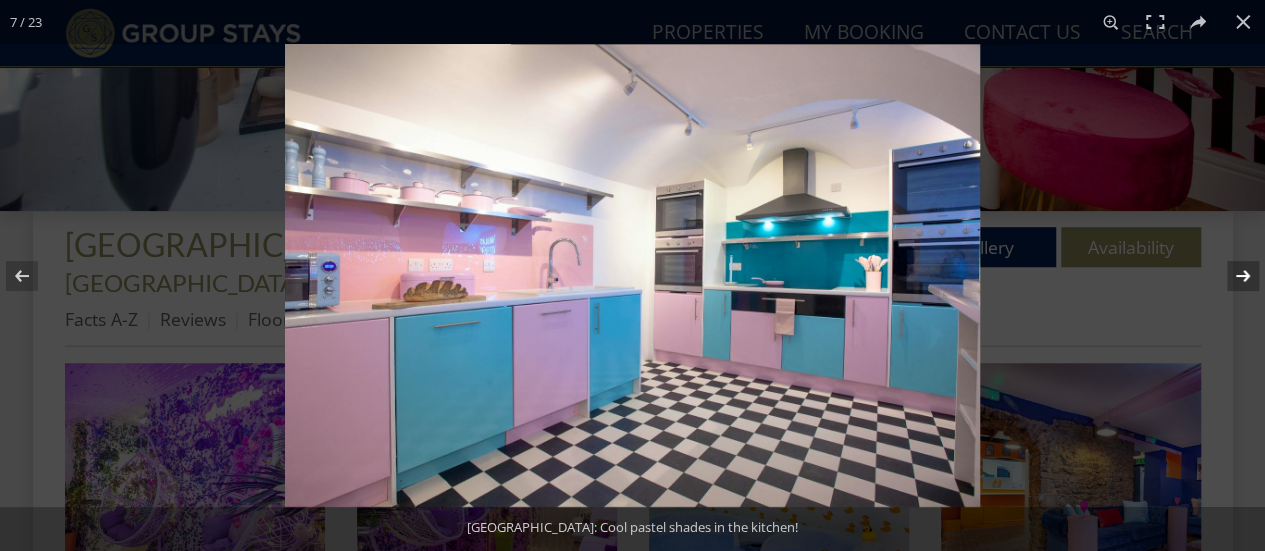 click at bounding box center [1230, 276] 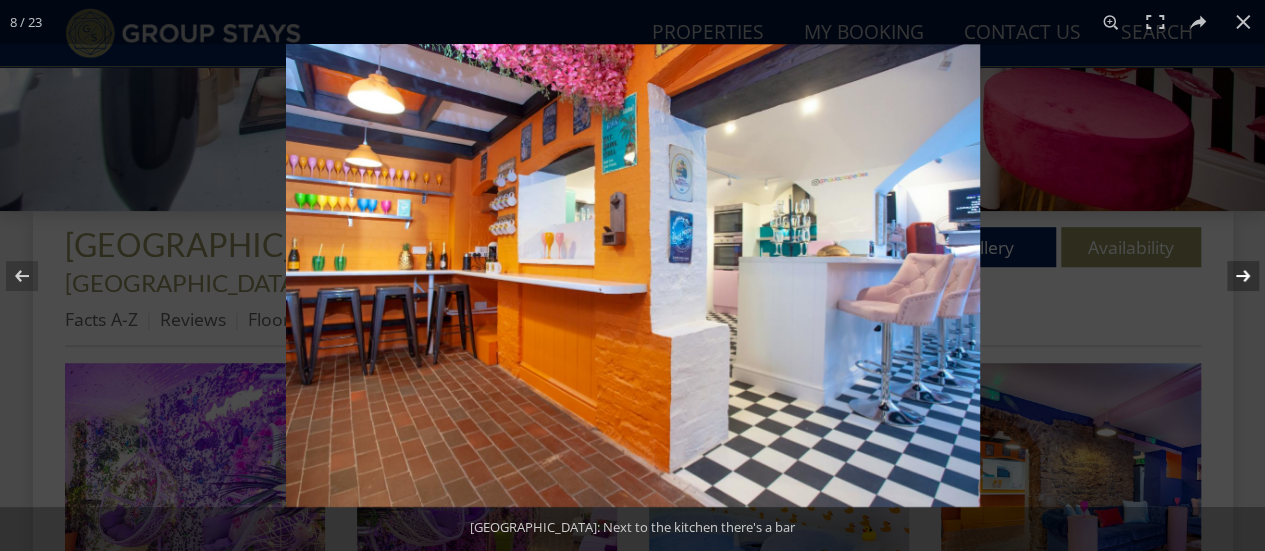 click at bounding box center [1230, 276] 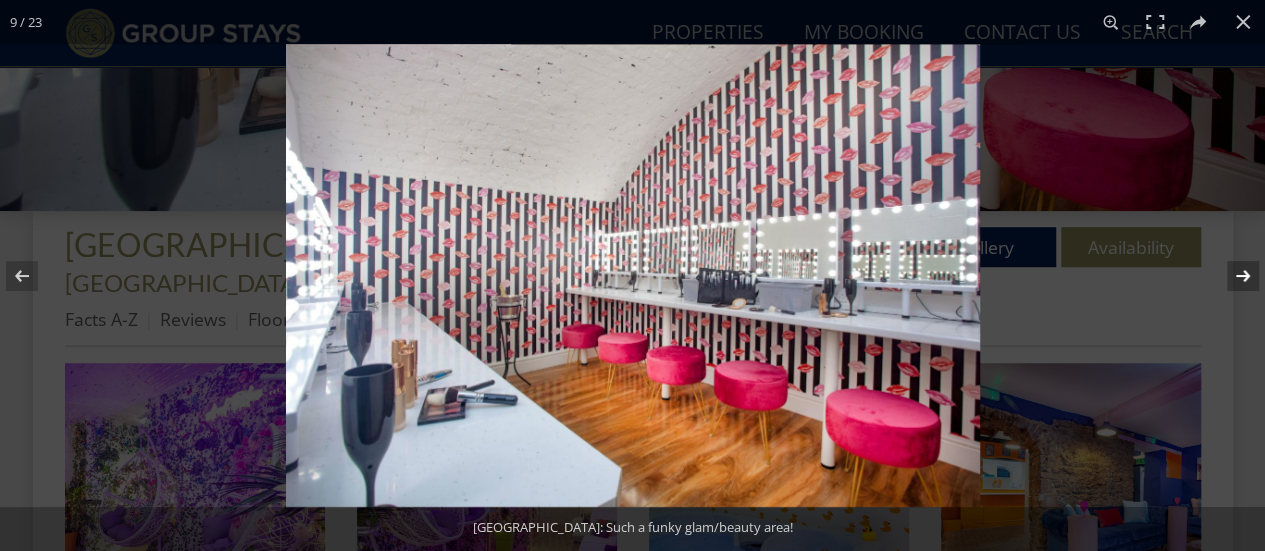 click at bounding box center [1230, 276] 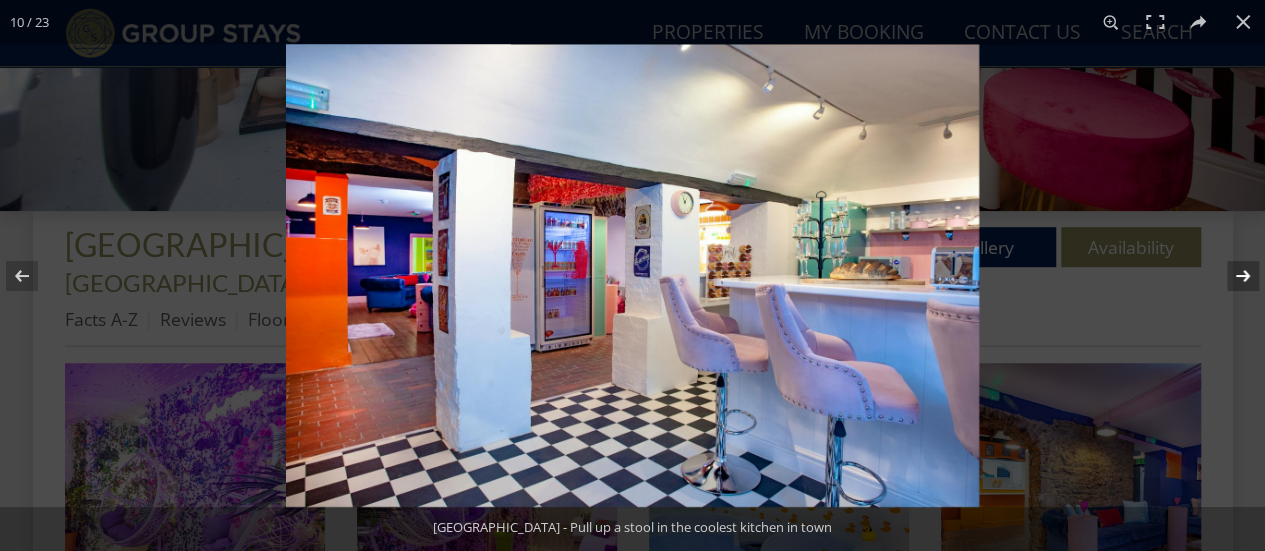 click at bounding box center (1230, 276) 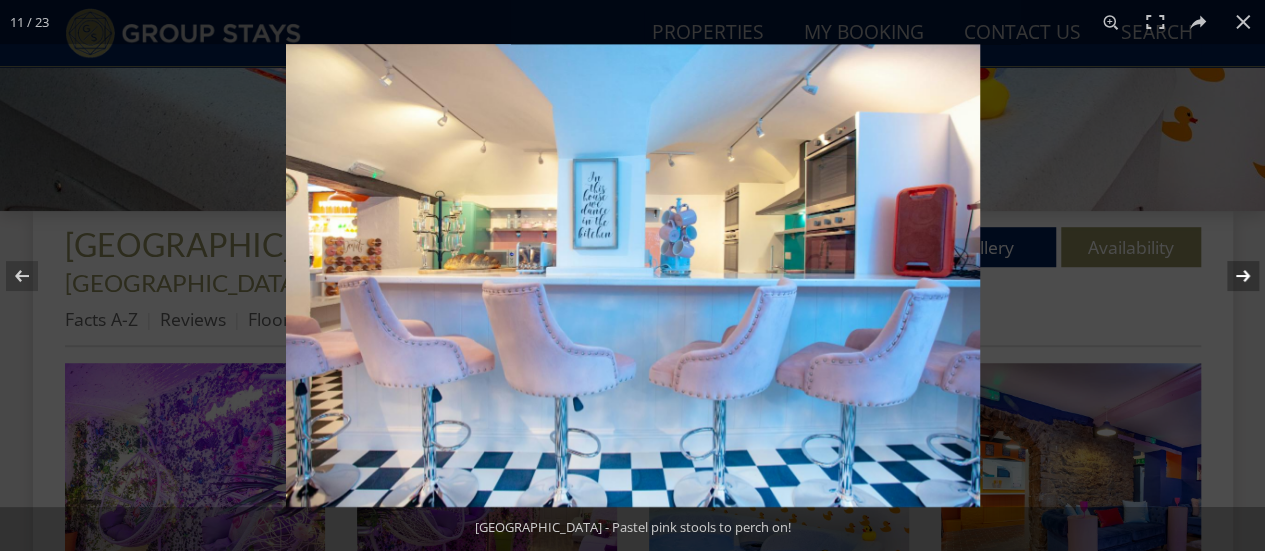 click at bounding box center [1230, 276] 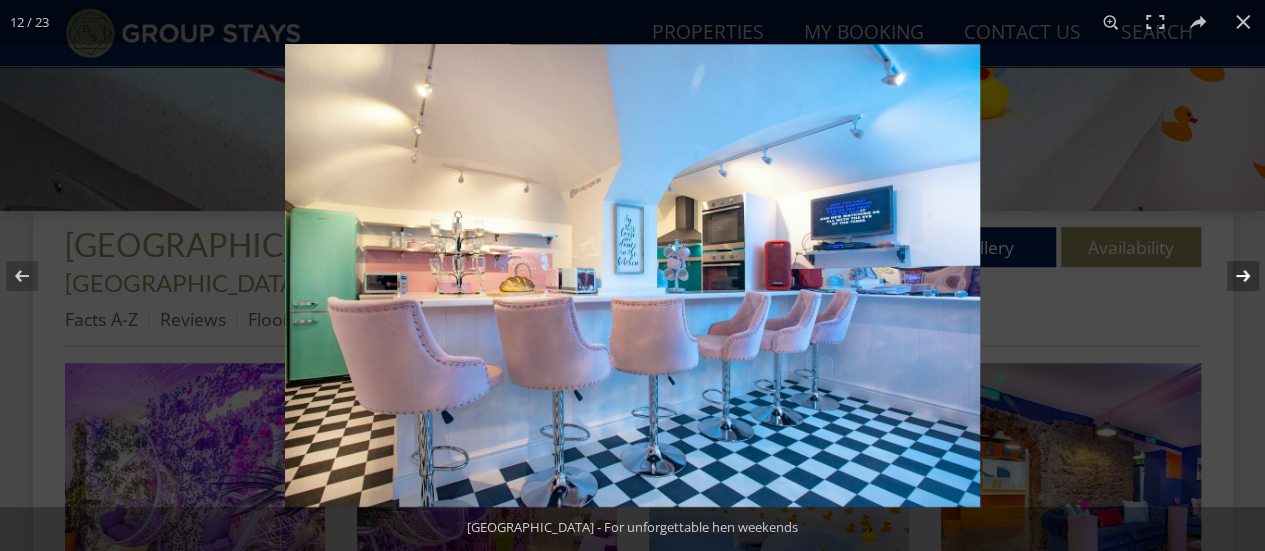 click at bounding box center (1230, 276) 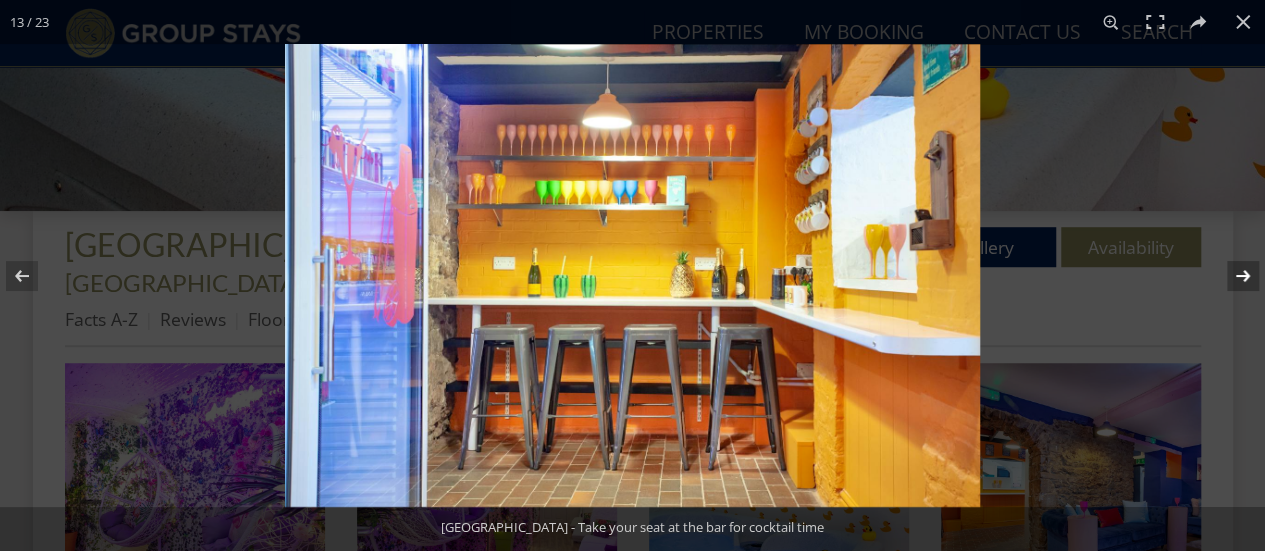 click at bounding box center [1230, 276] 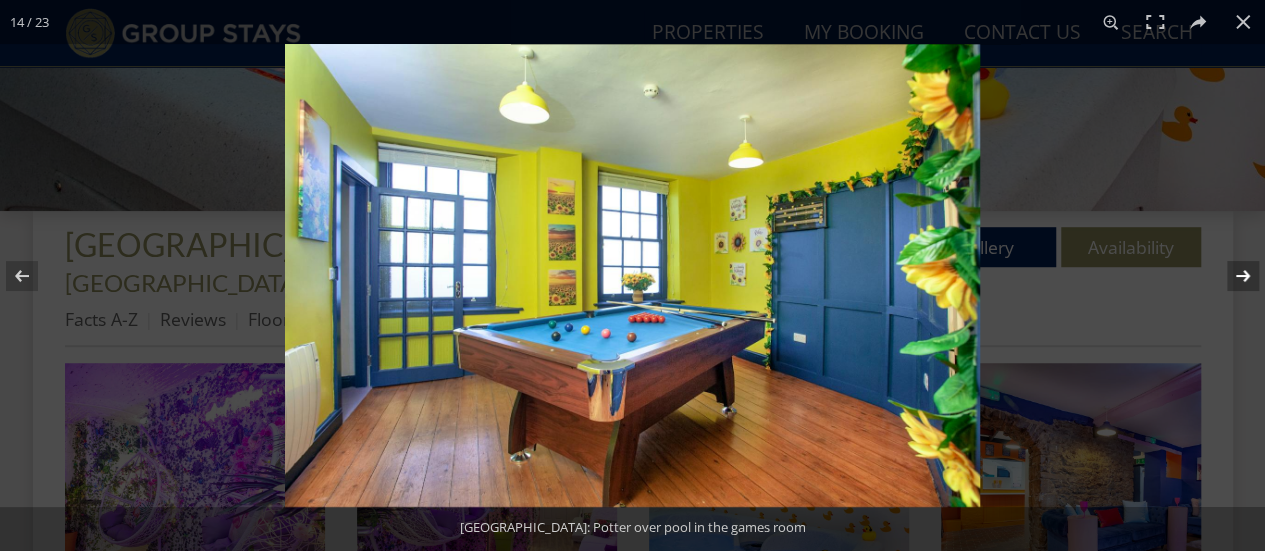 click at bounding box center [1230, 276] 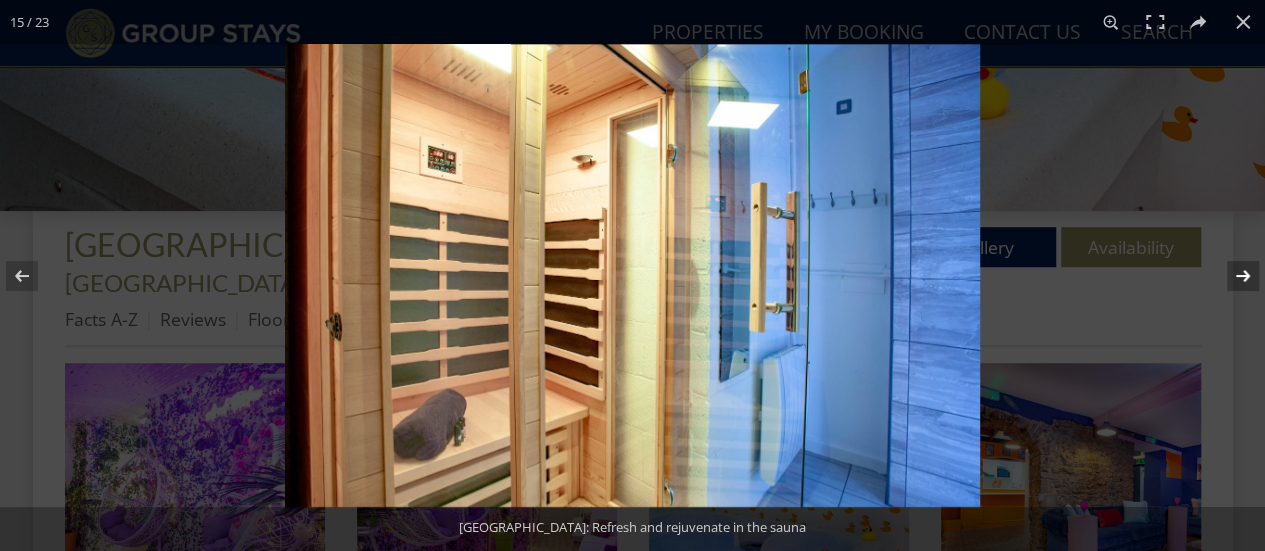 click at bounding box center (1230, 276) 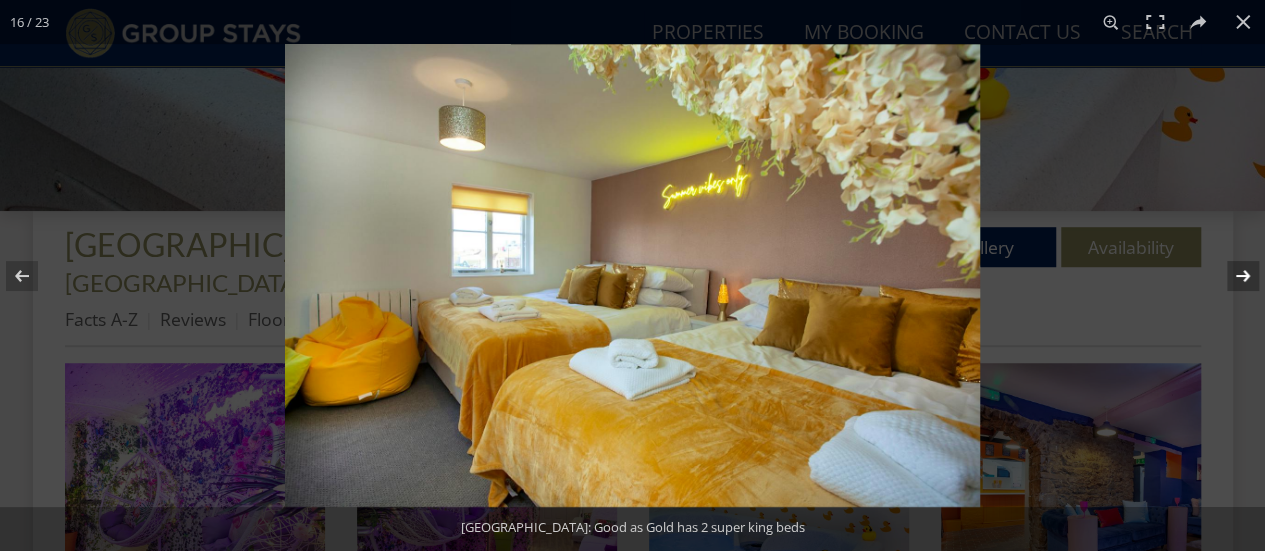 click at bounding box center (1230, 276) 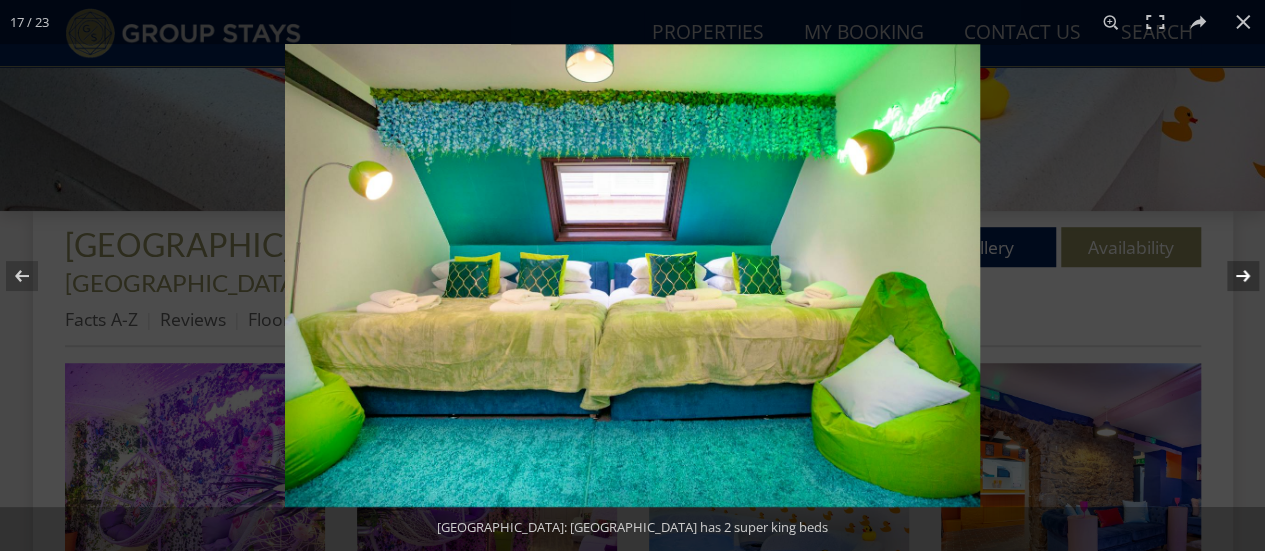 click at bounding box center [1230, 276] 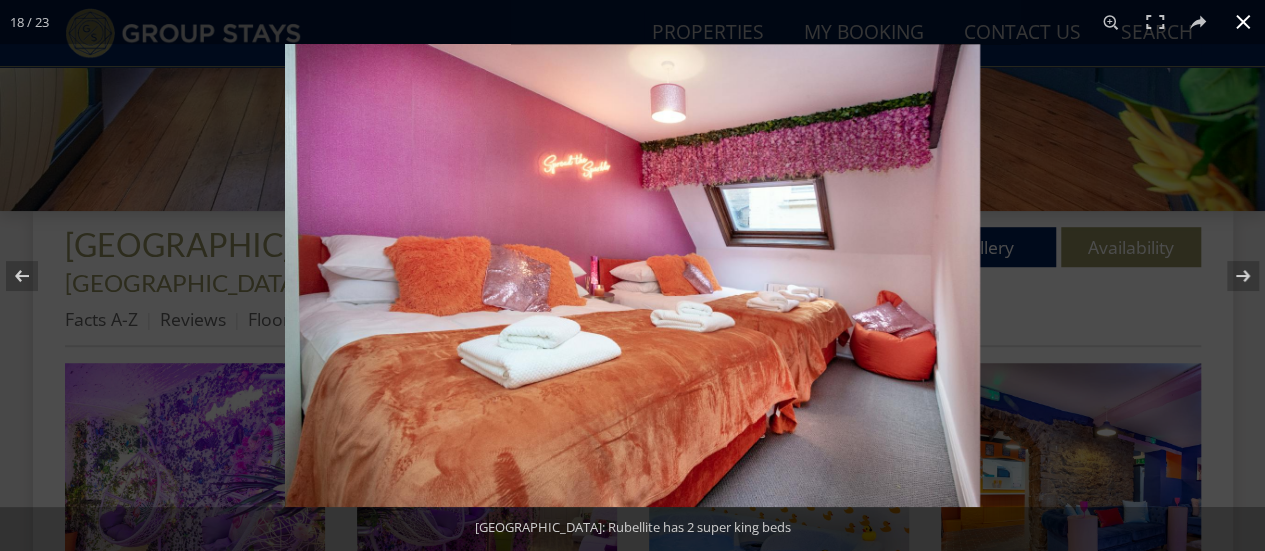 click at bounding box center (1243, 22) 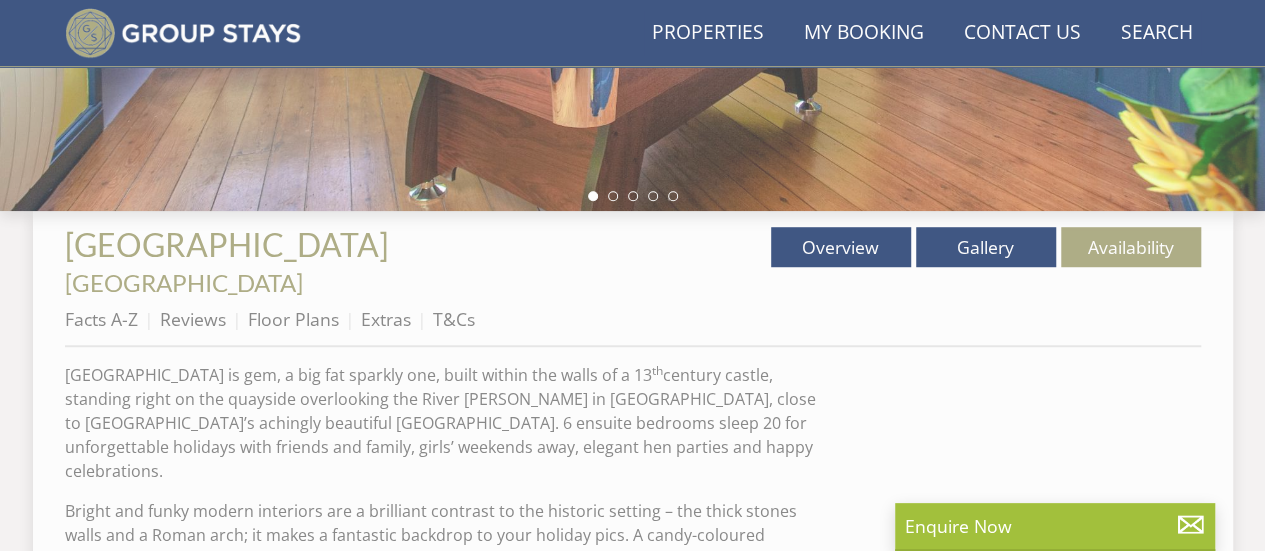scroll, scrollTop: 400, scrollLeft: 0, axis: vertical 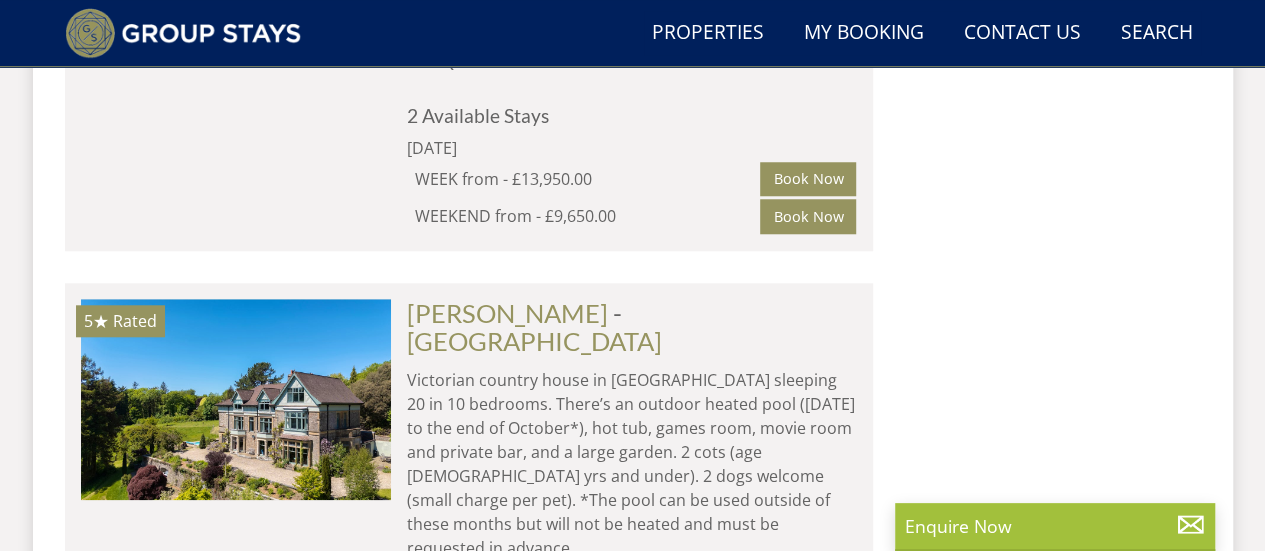 click on "Load More" at bounding box center [469, 1532] 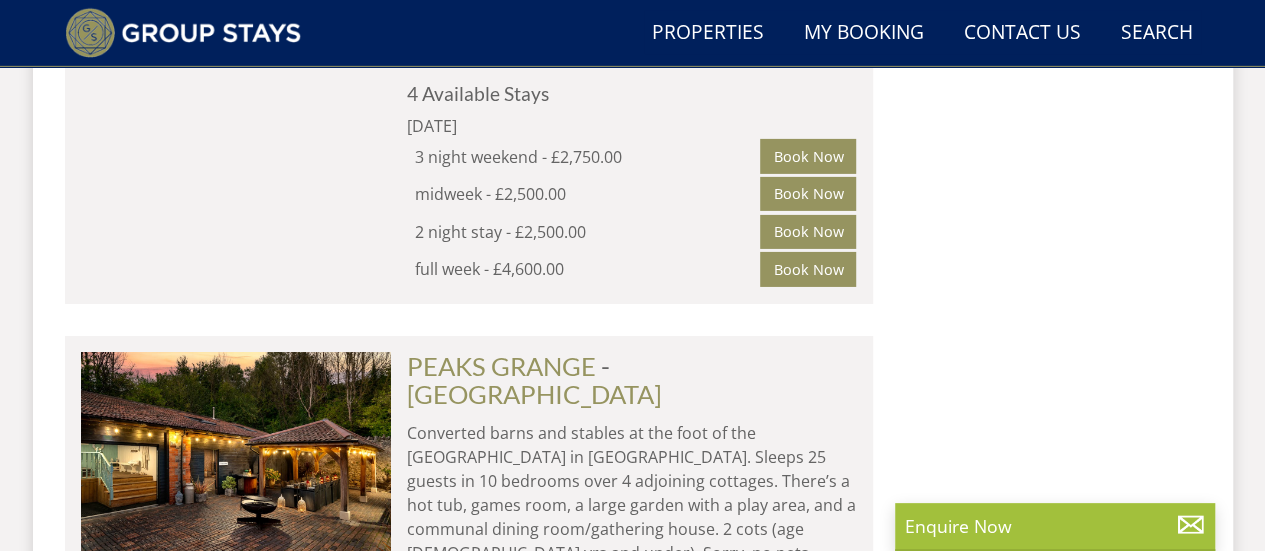 scroll, scrollTop: 29700, scrollLeft: 0, axis: vertical 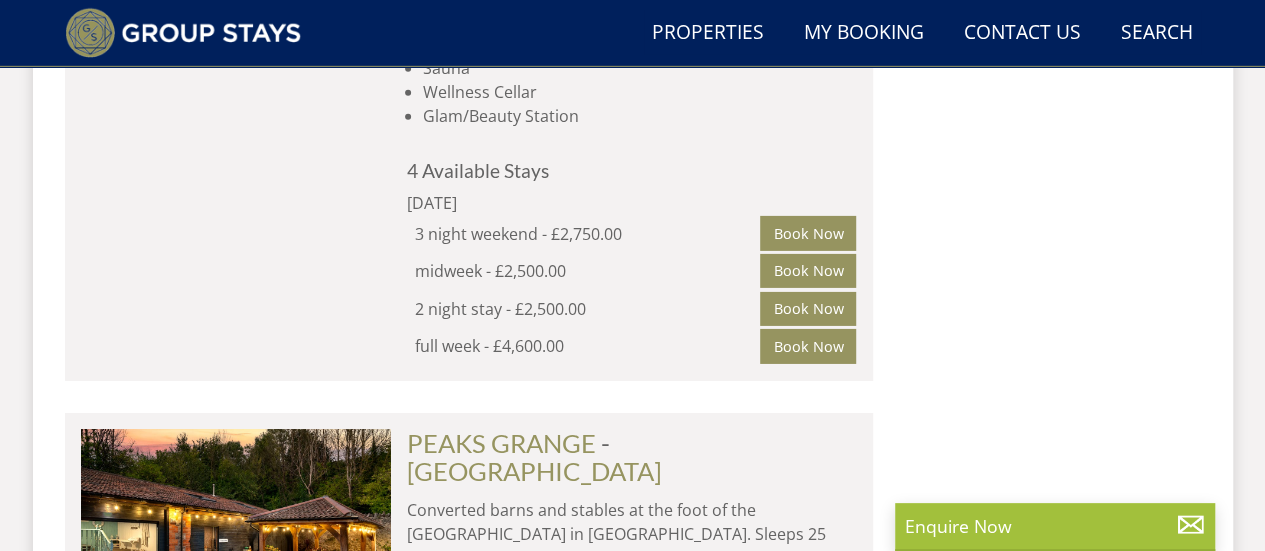 click at bounding box center [236, 1918] 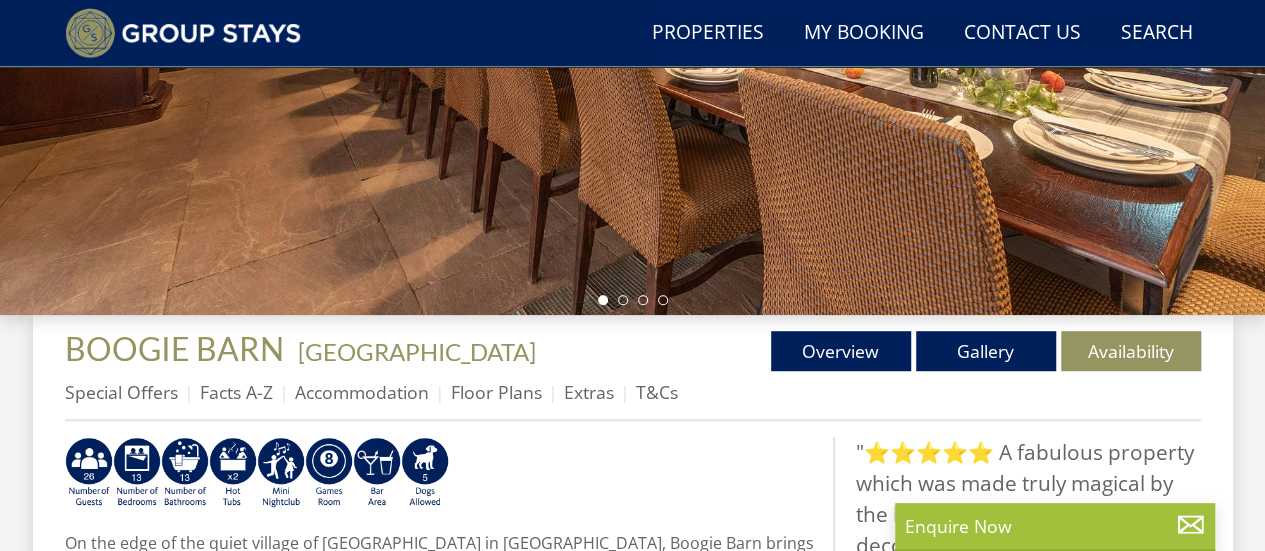 scroll, scrollTop: 500, scrollLeft: 0, axis: vertical 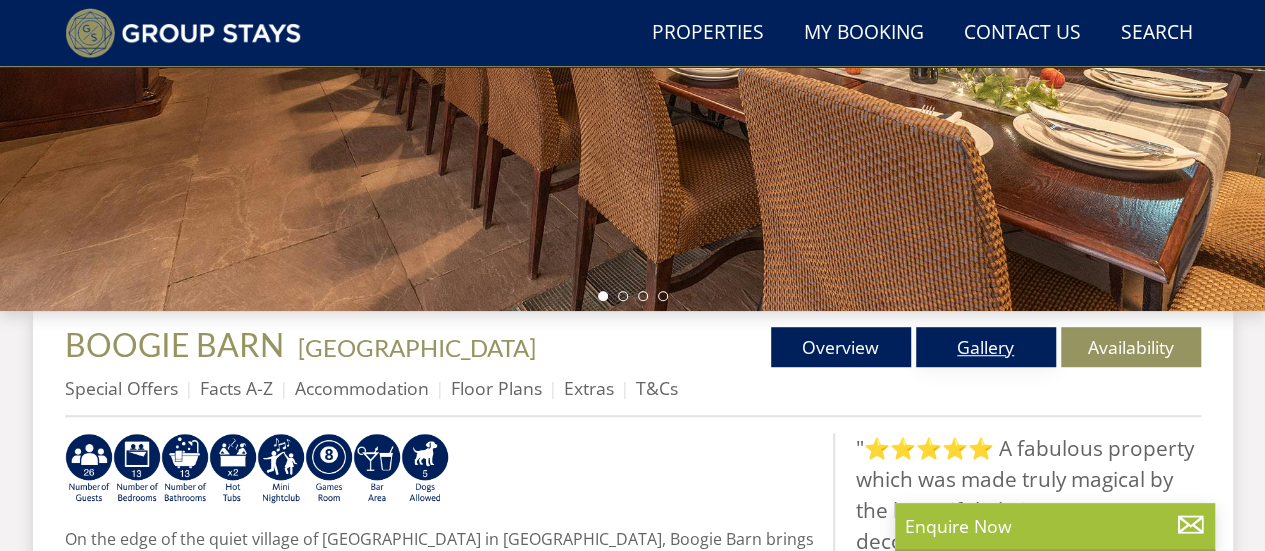 click on "Gallery" at bounding box center (986, 347) 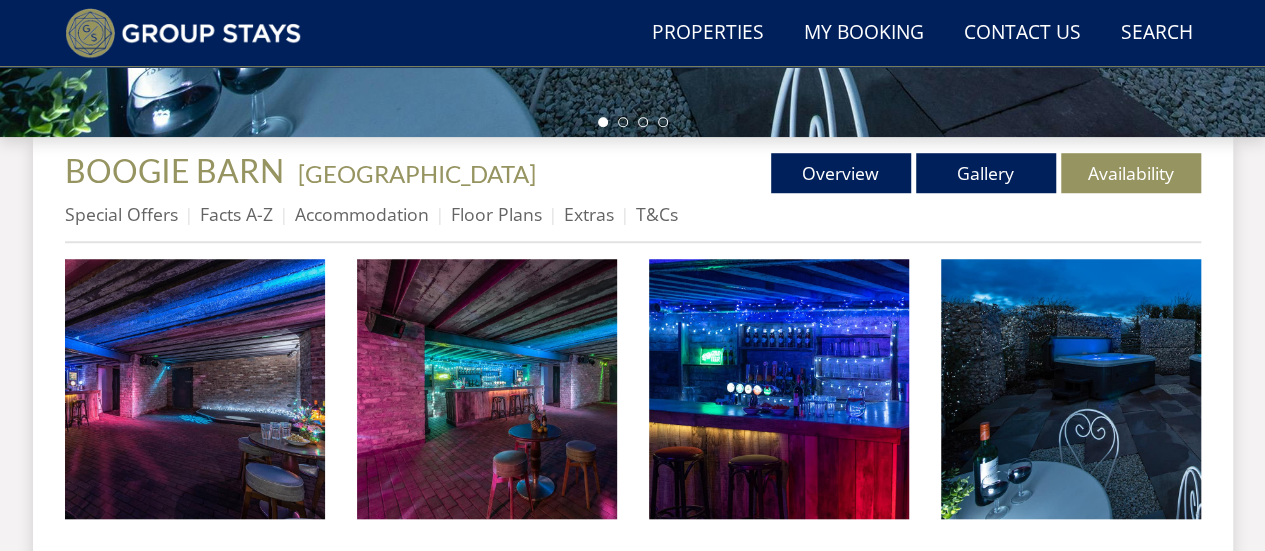 scroll, scrollTop: 700, scrollLeft: 0, axis: vertical 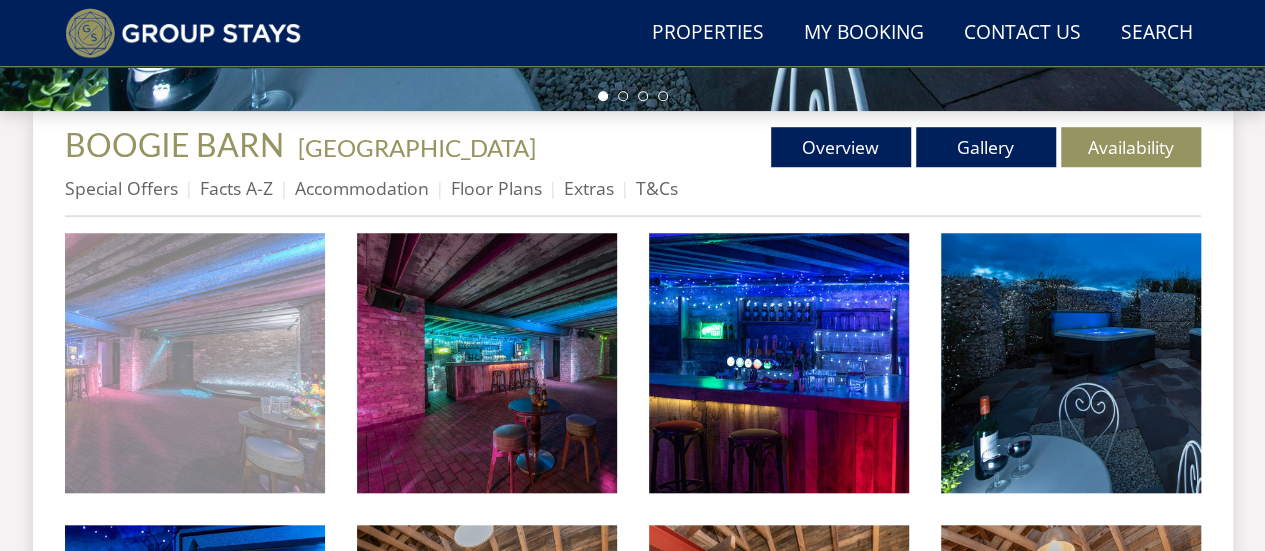 click at bounding box center (195, 363) 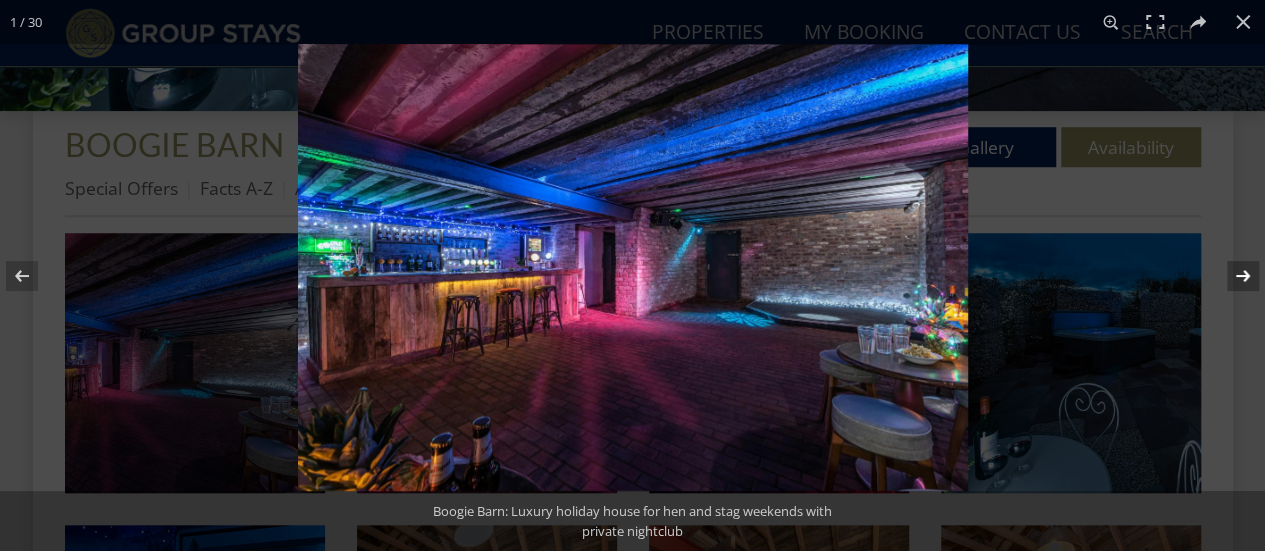 click at bounding box center (1230, 276) 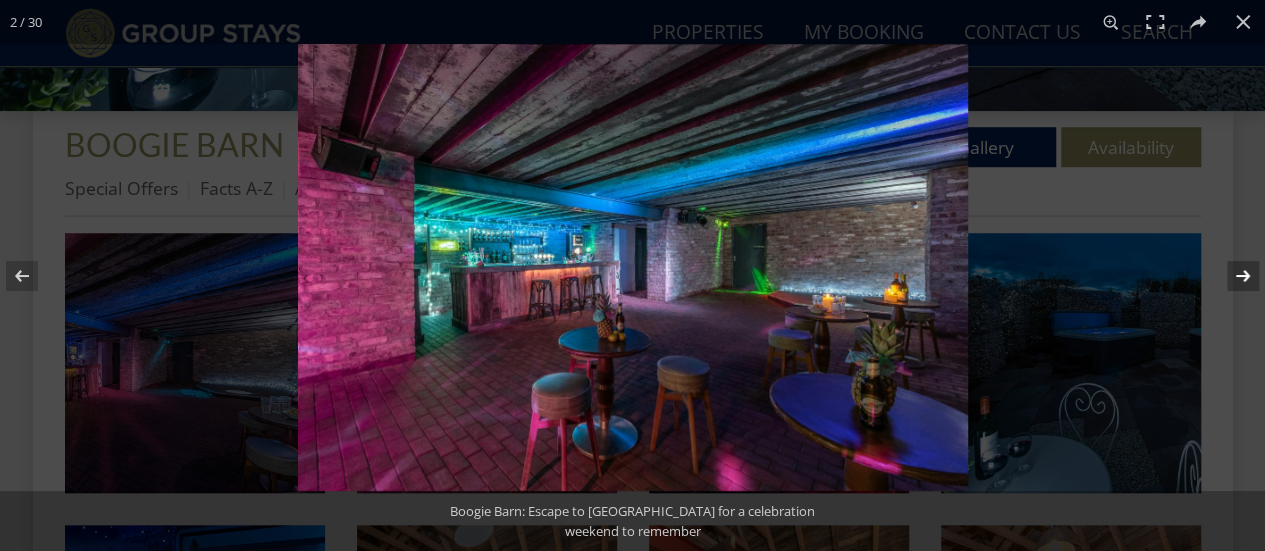 click at bounding box center (1230, 276) 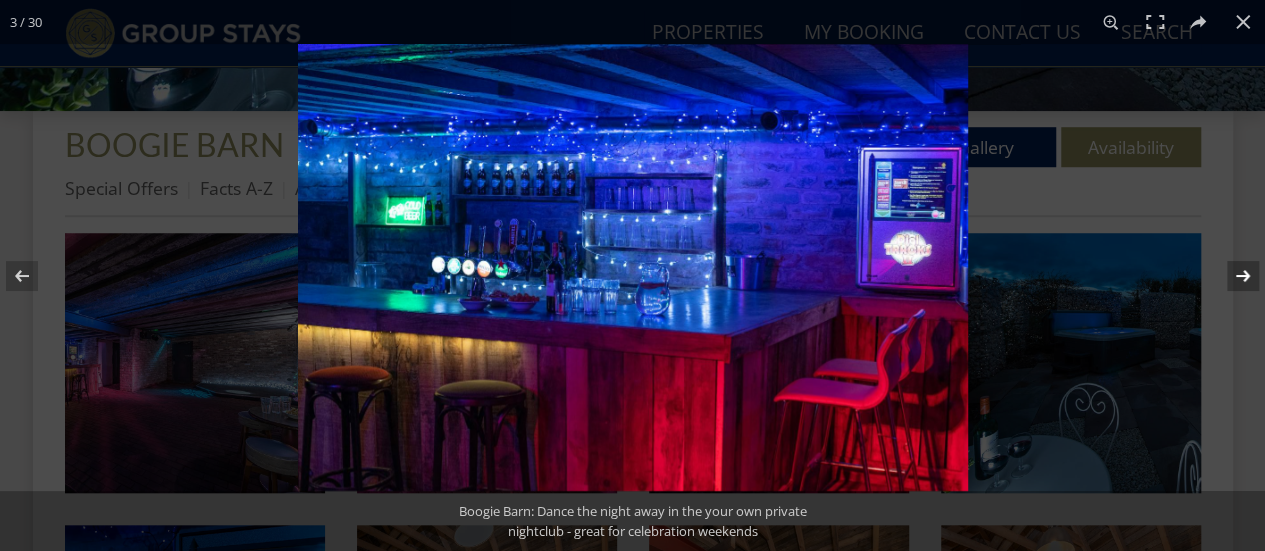 click at bounding box center [1230, 276] 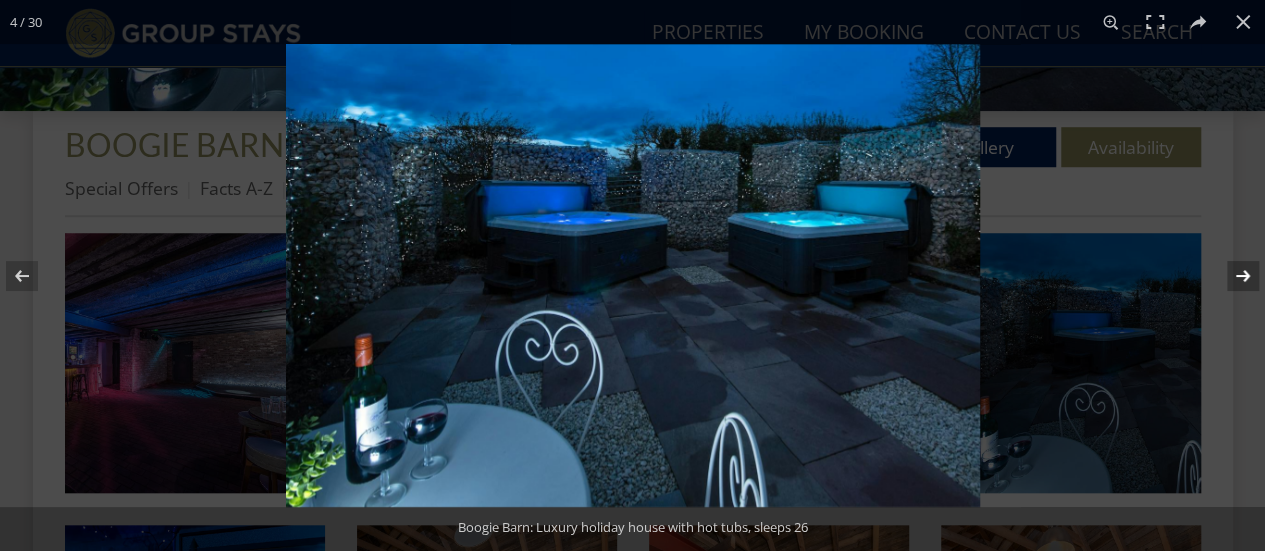 click at bounding box center [1230, 276] 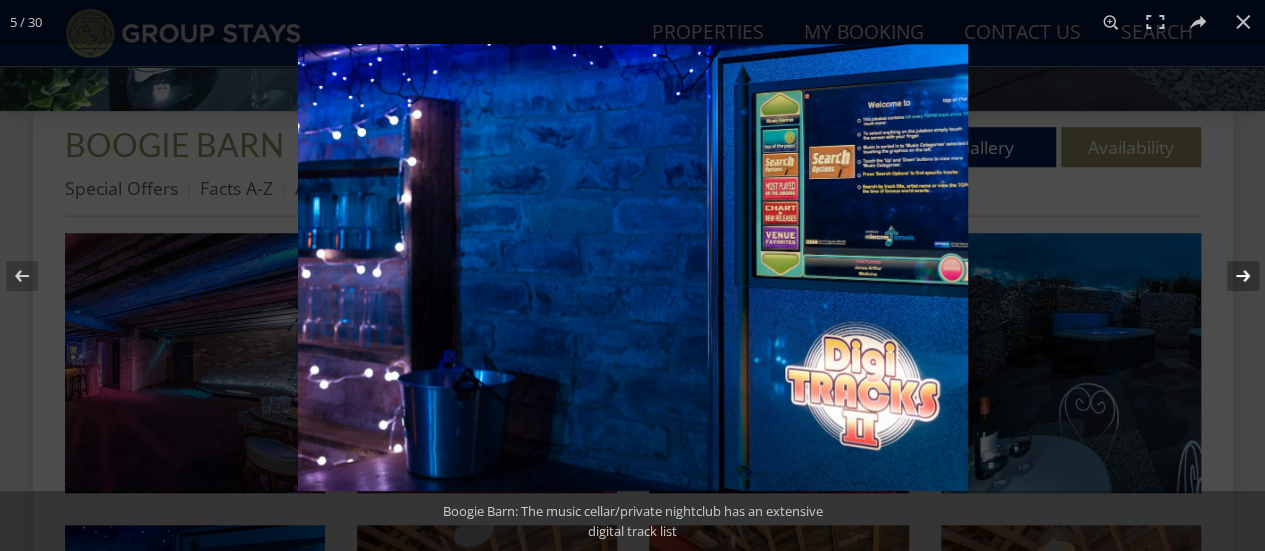 click at bounding box center [1230, 276] 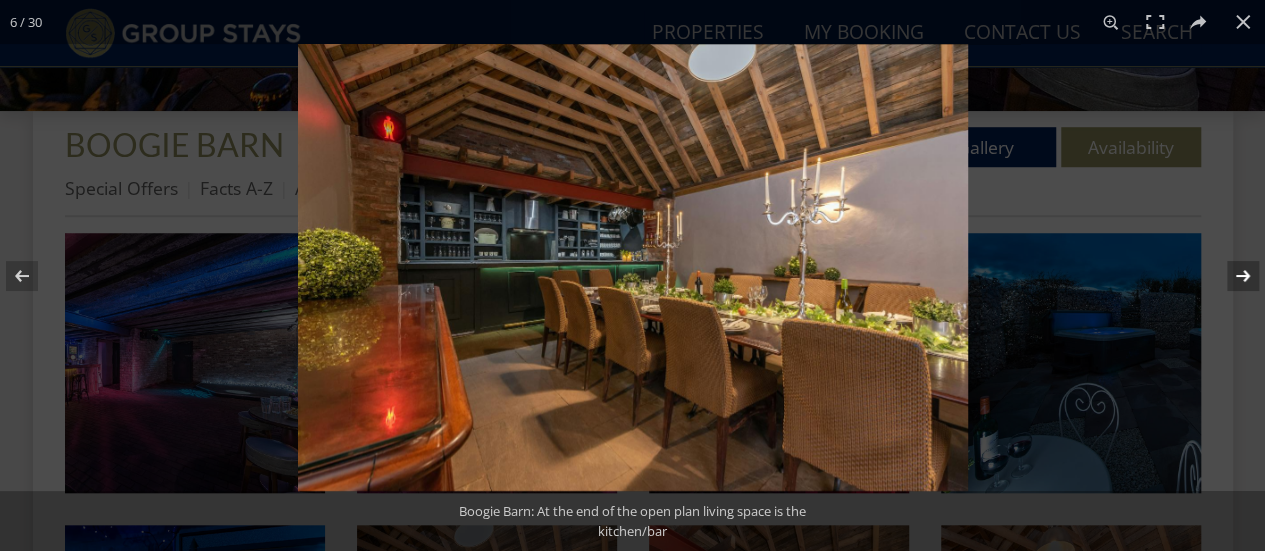 click at bounding box center [1230, 276] 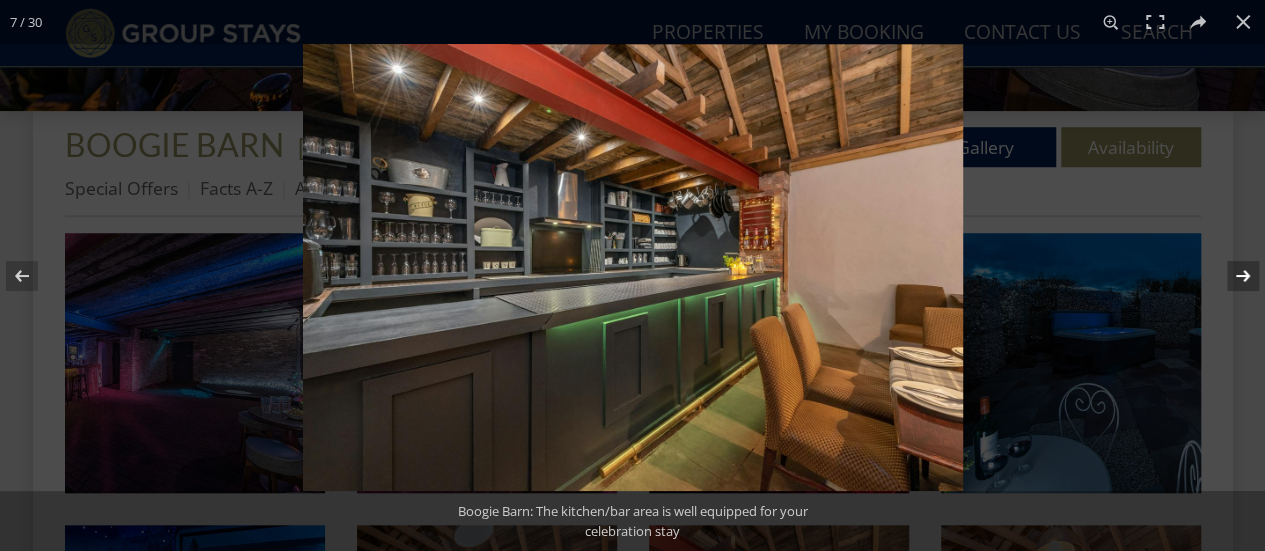 click at bounding box center [1230, 276] 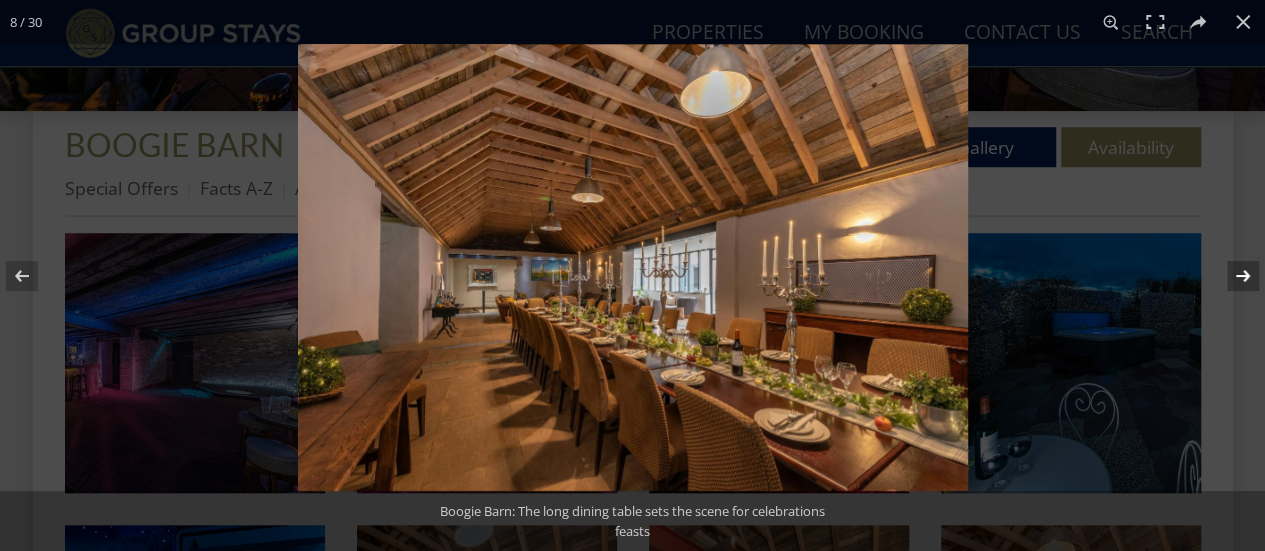 click at bounding box center [1230, 276] 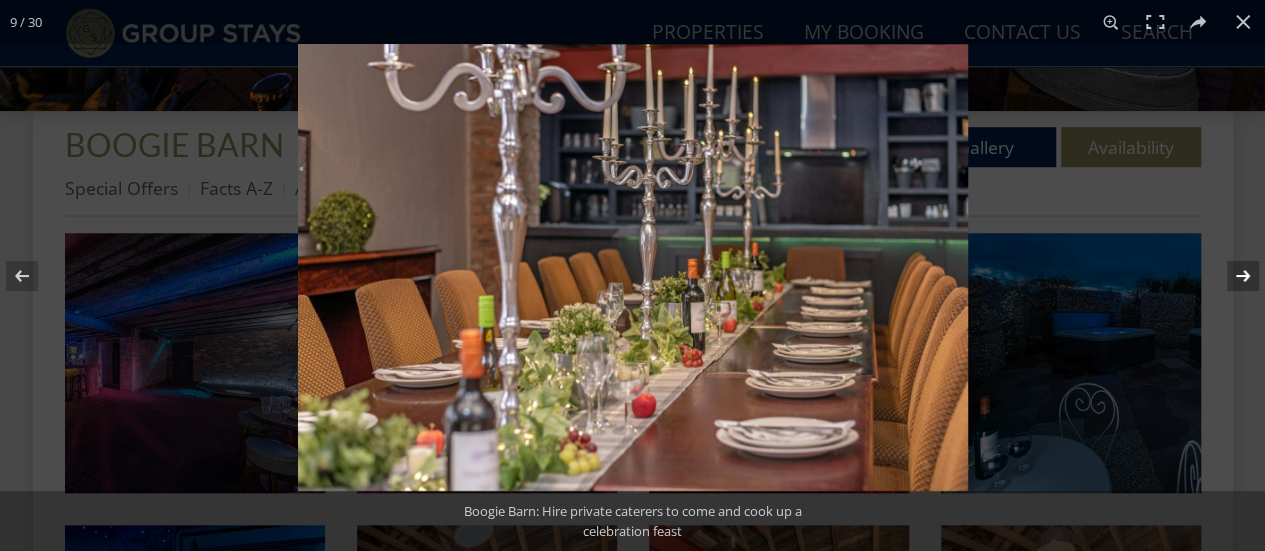 click at bounding box center [1230, 276] 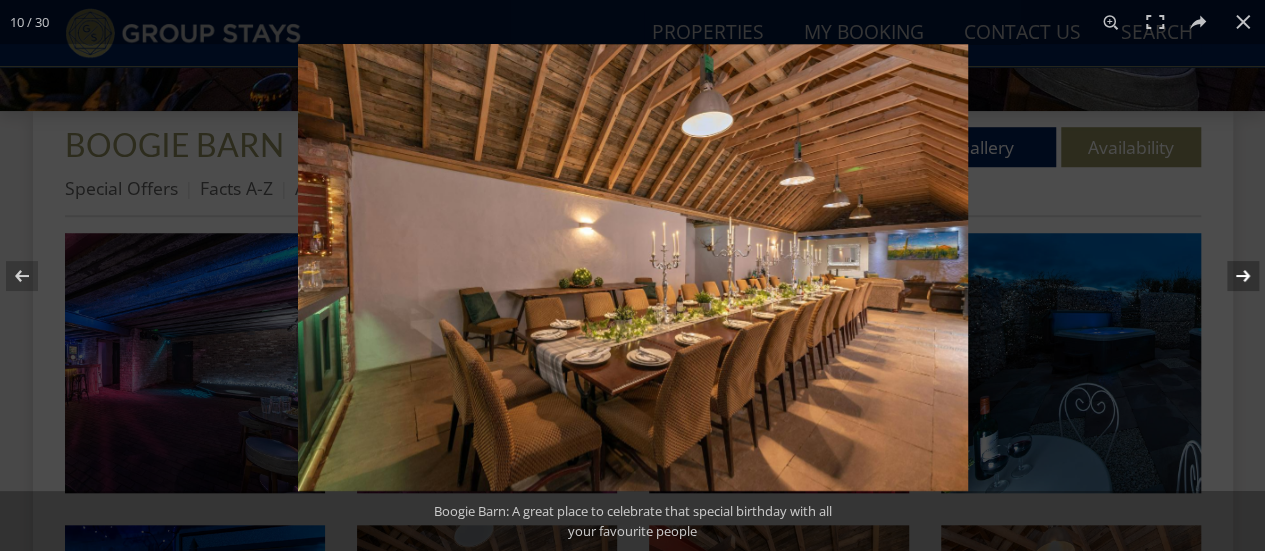 click at bounding box center (1230, 276) 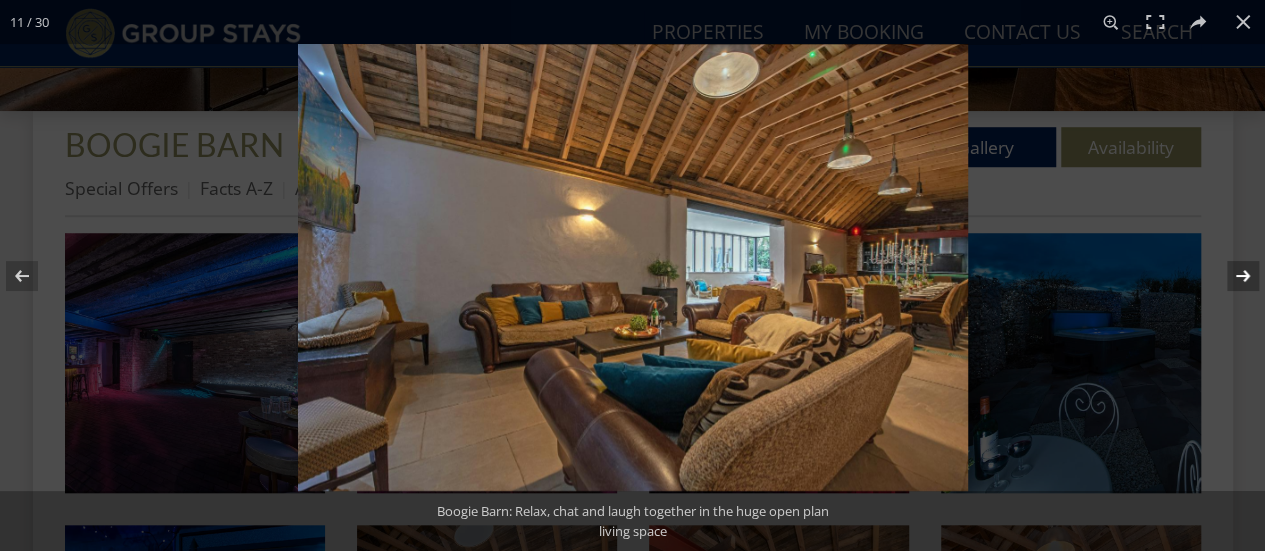click at bounding box center (1230, 276) 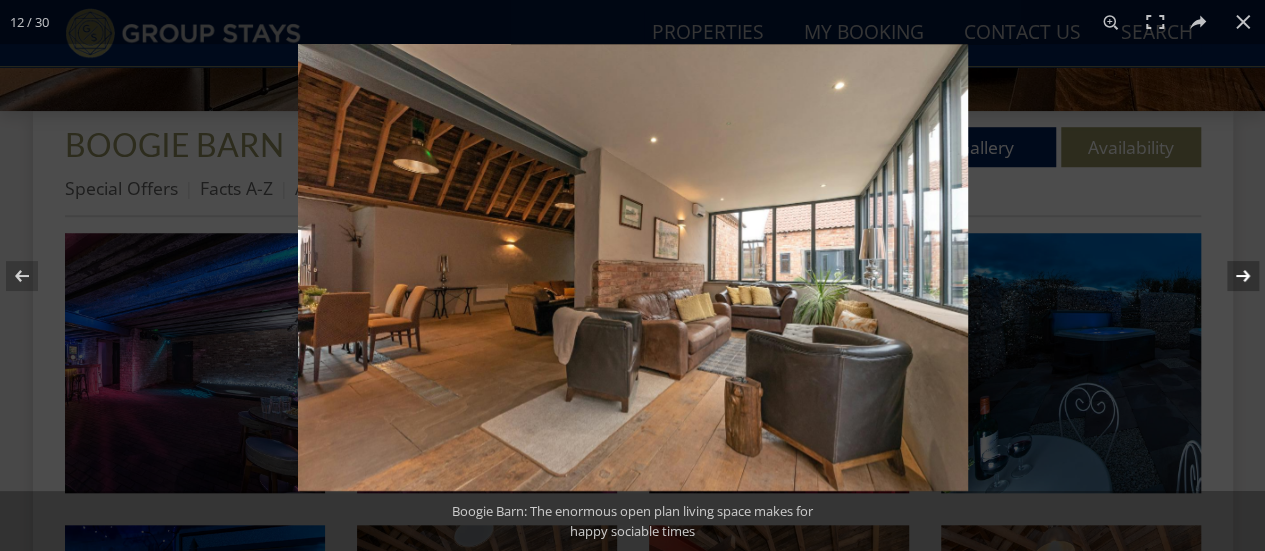 click at bounding box center (1230, 276) 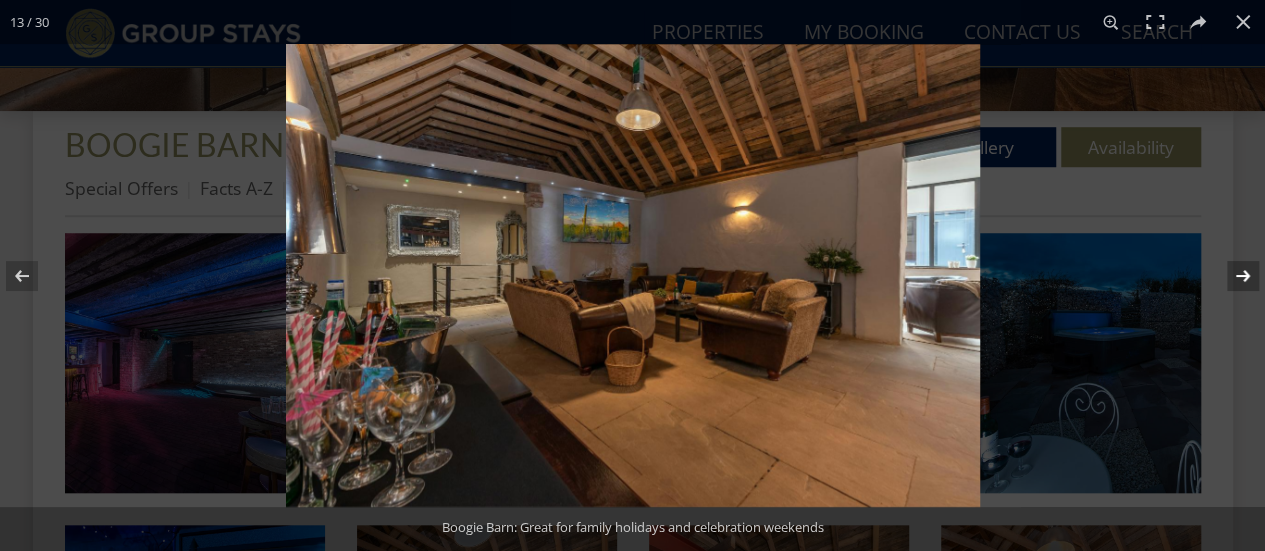 click at bounding box center (1230, 276) 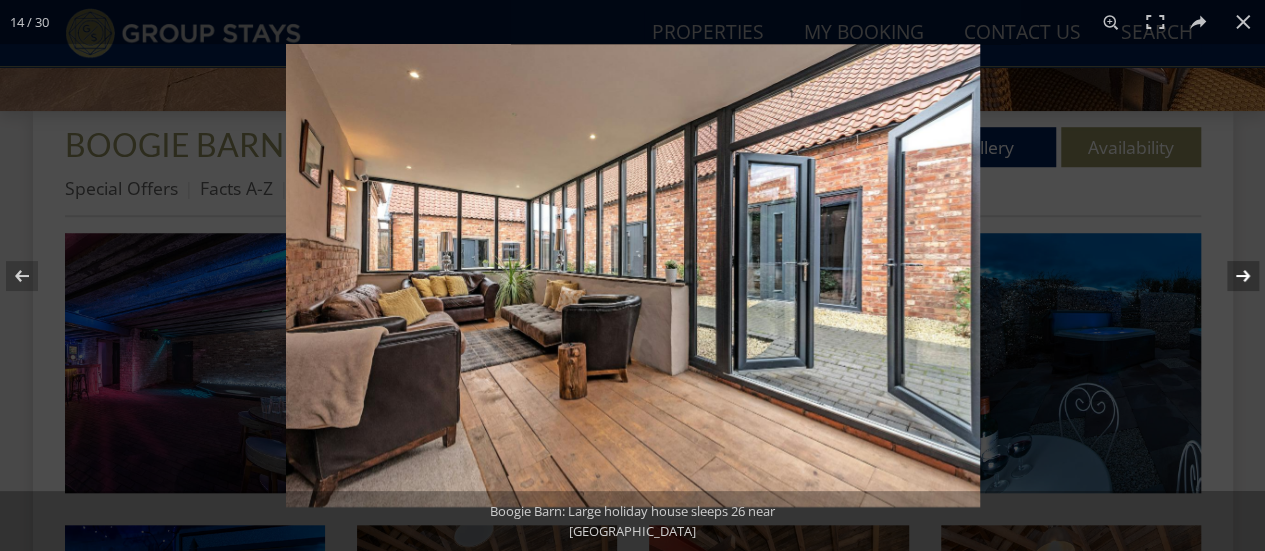 click at bounding box center (1230, 276) 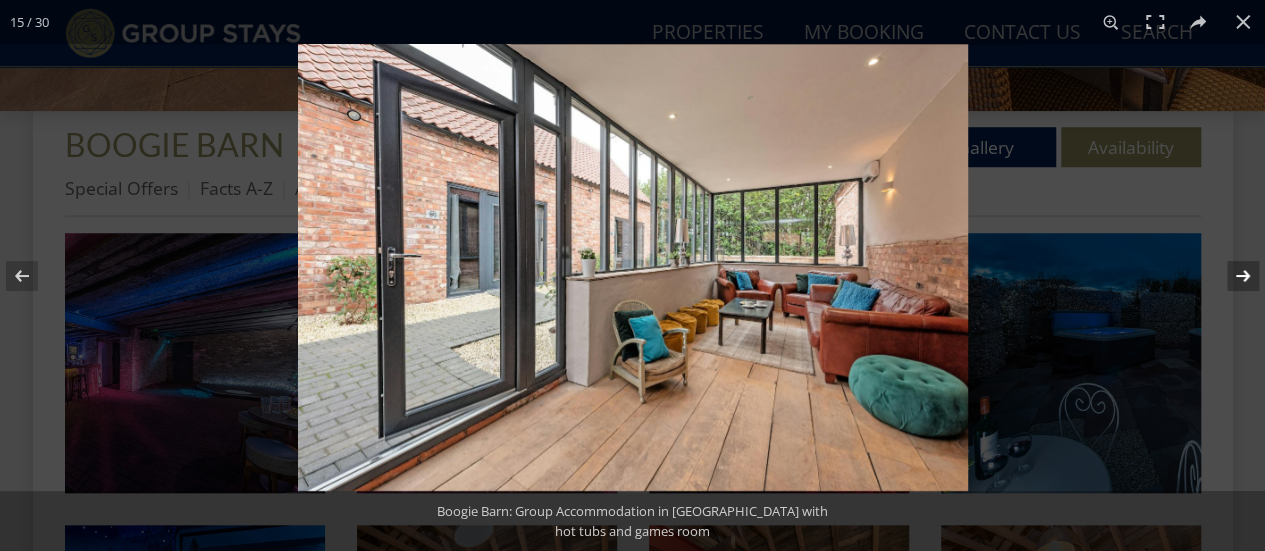 click at bounding box center (1230, 276) 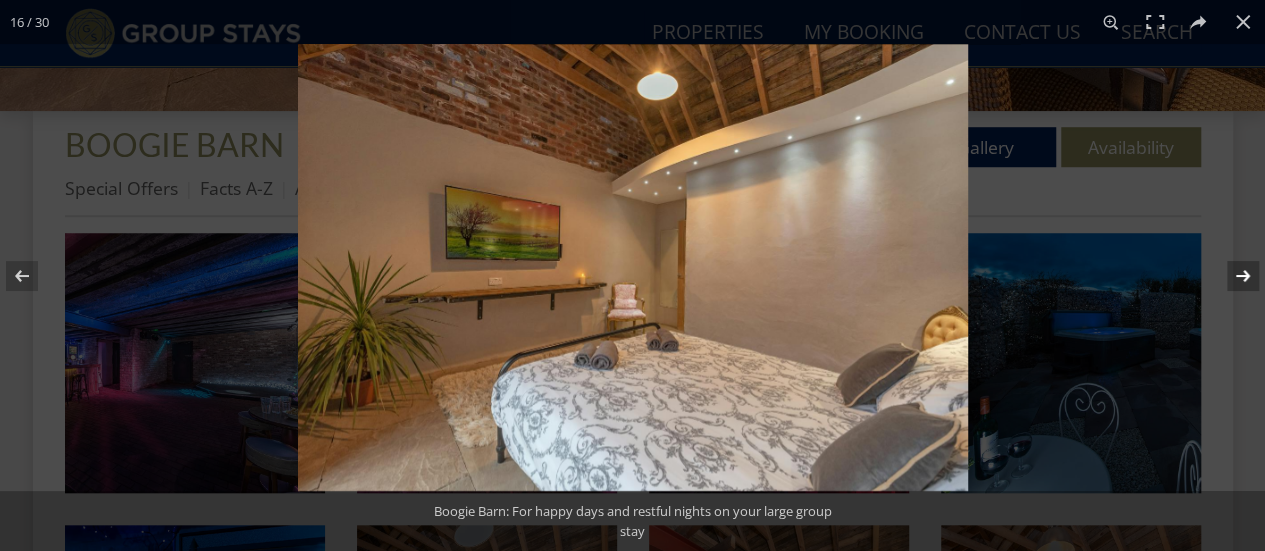 click at bounding box center (1230, 276) 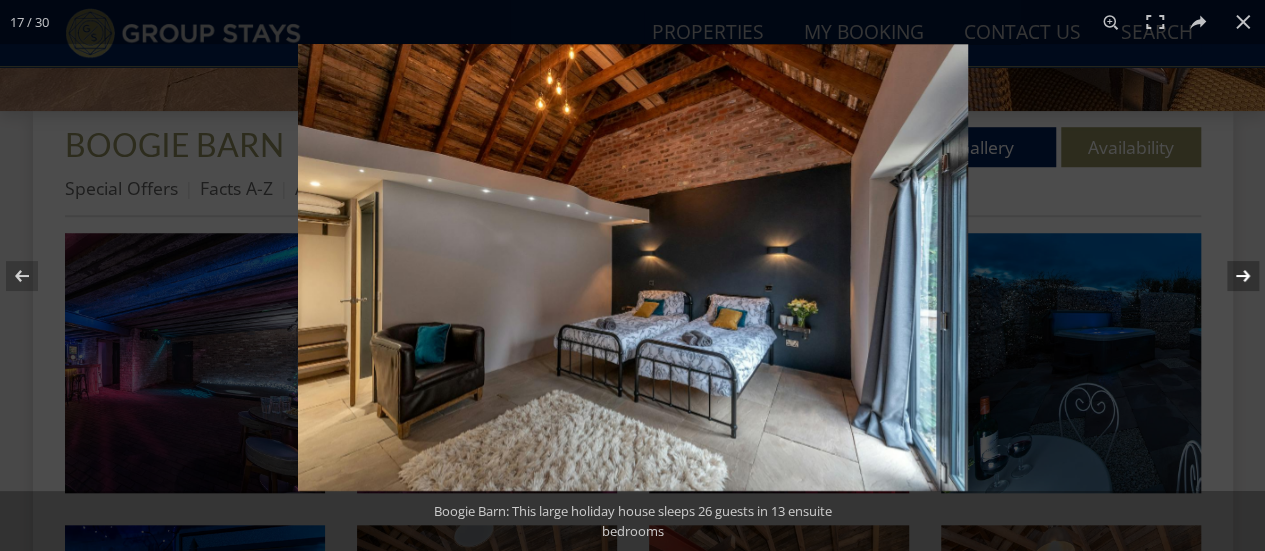 click at bounding box center (1230, 276) 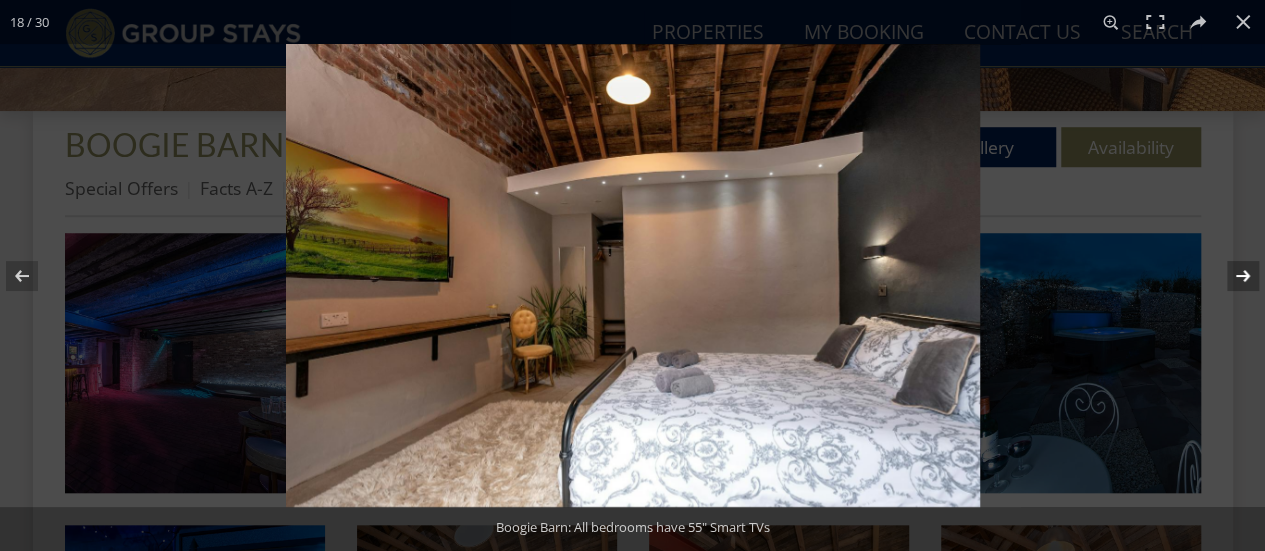 click at bounding box center [1230, 276] 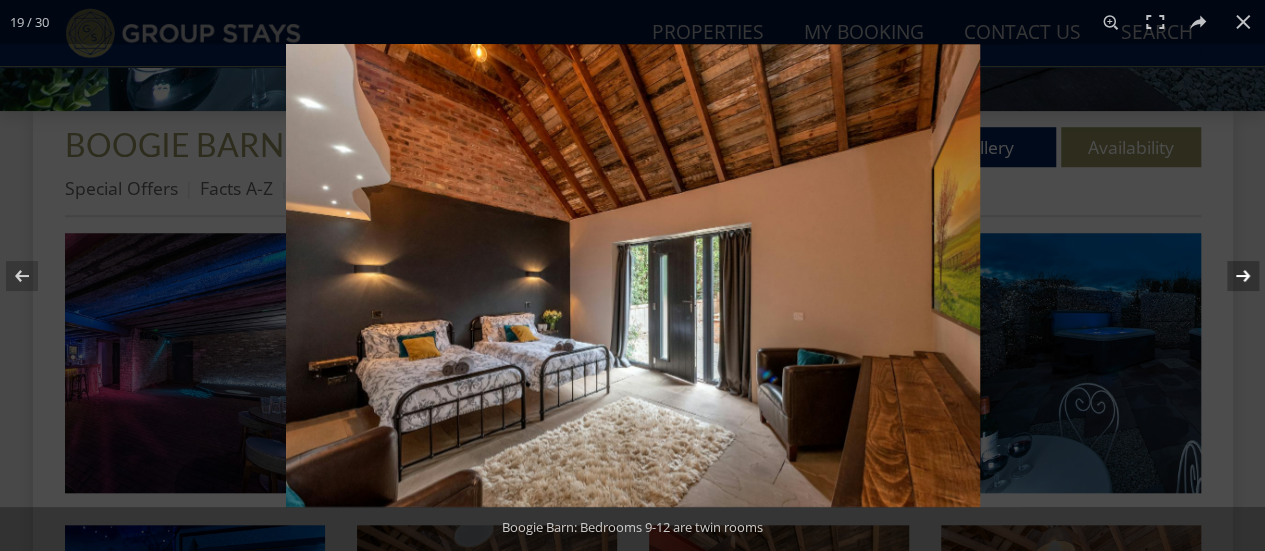 click at bounding box center [1230, 276] 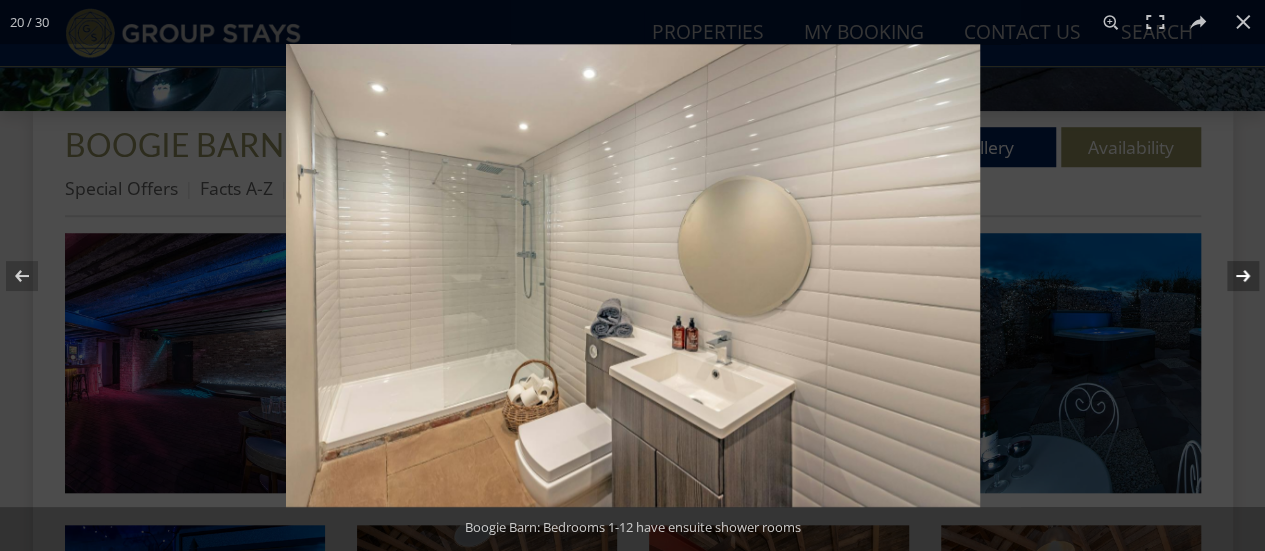 click at bounding box center [1230, 276] 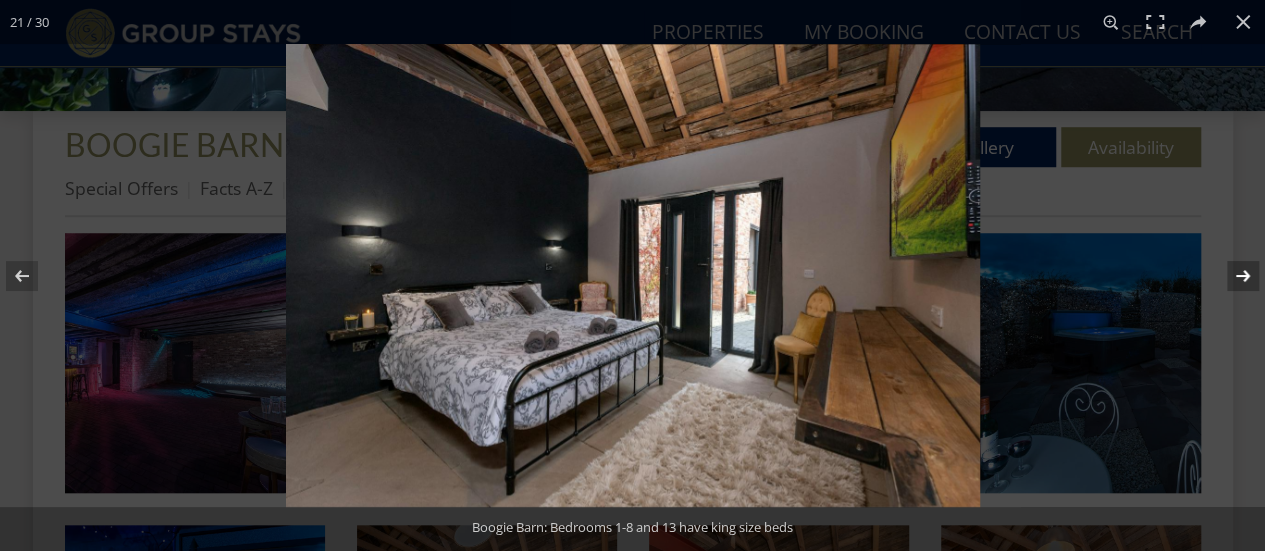 click at bounding box center (1230, 276) 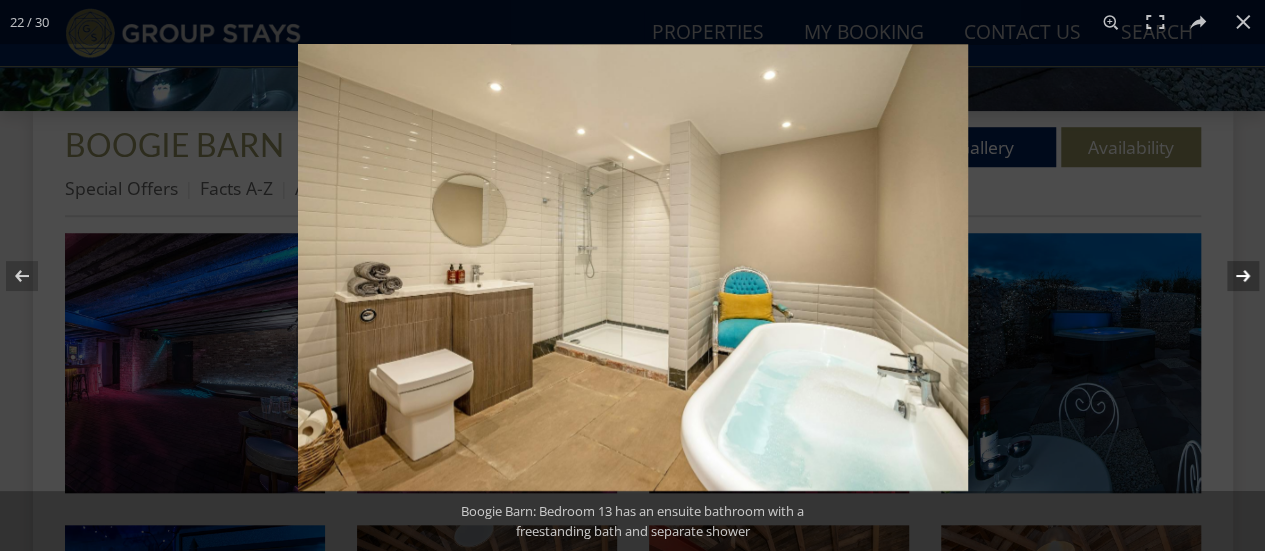 click at bounding box center (1230, 276) 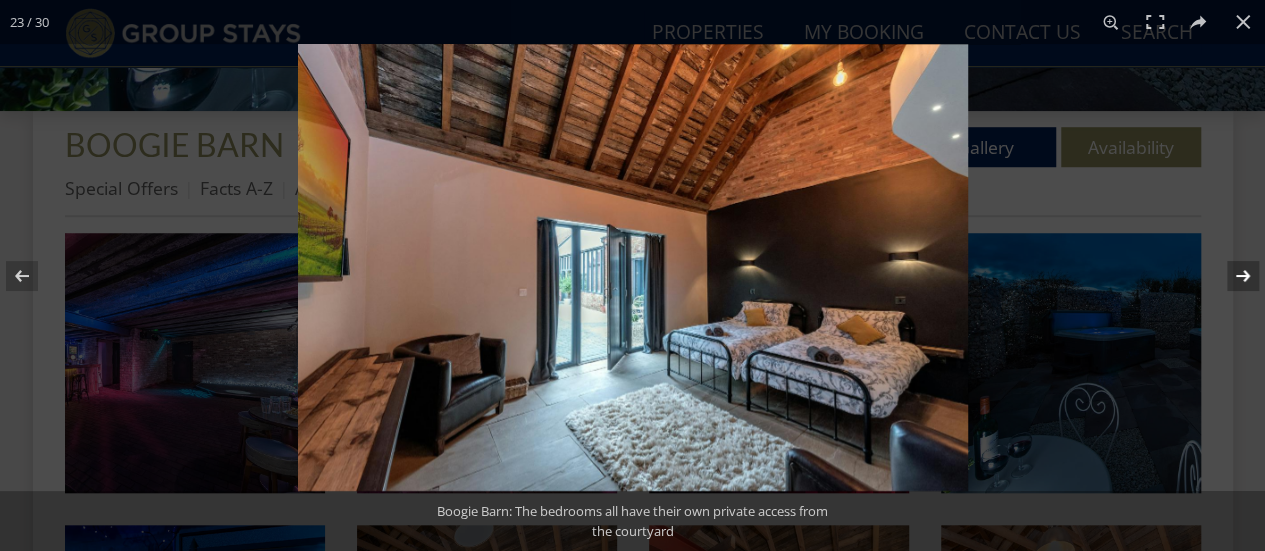 click at bounding box center [1230, 276] 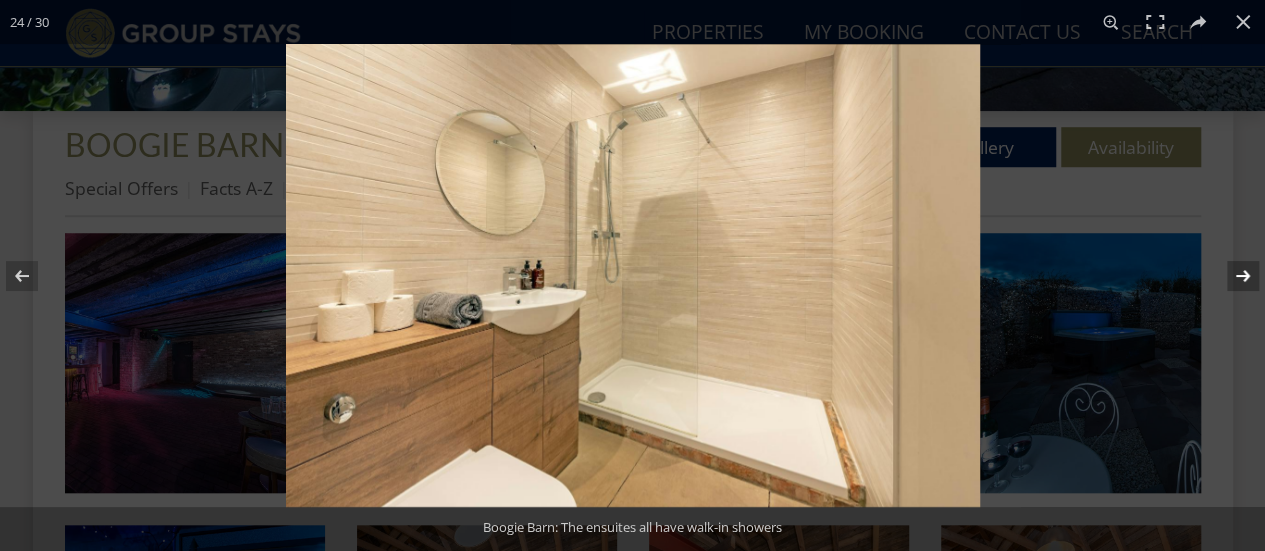 click at bounding box center (1230, 276) 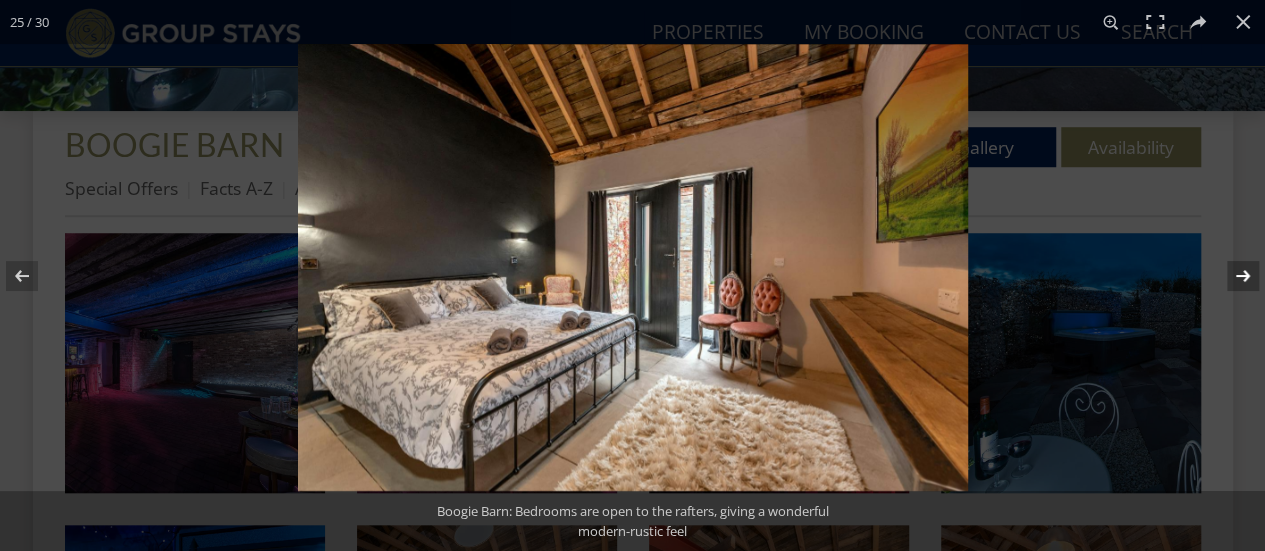 click at bounding box center [1230, 276] 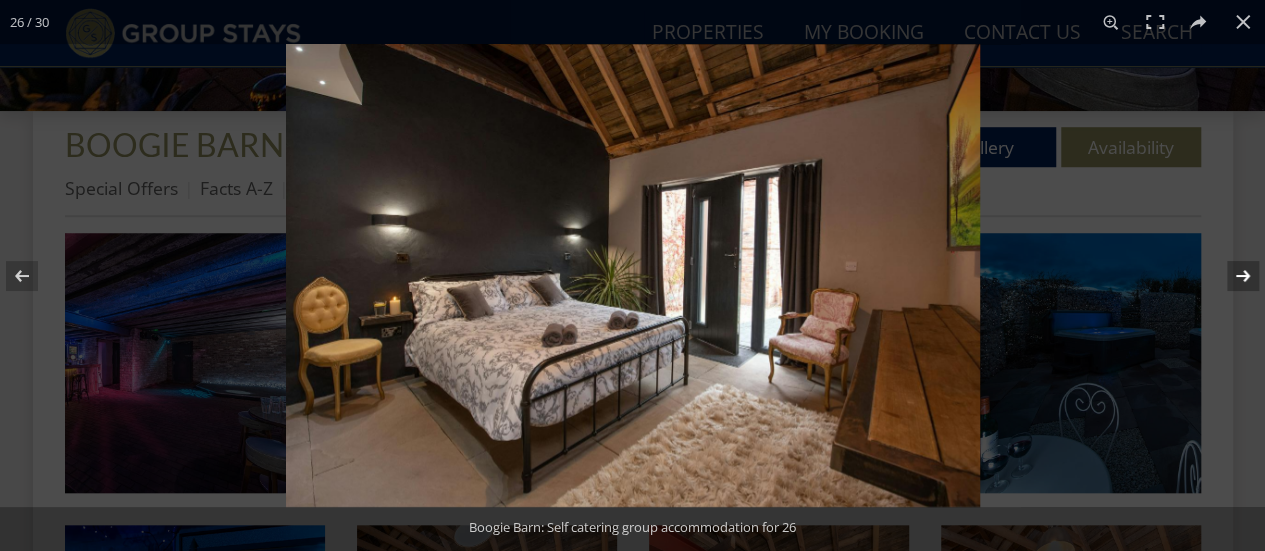 click at bounding box center [1230, 276] 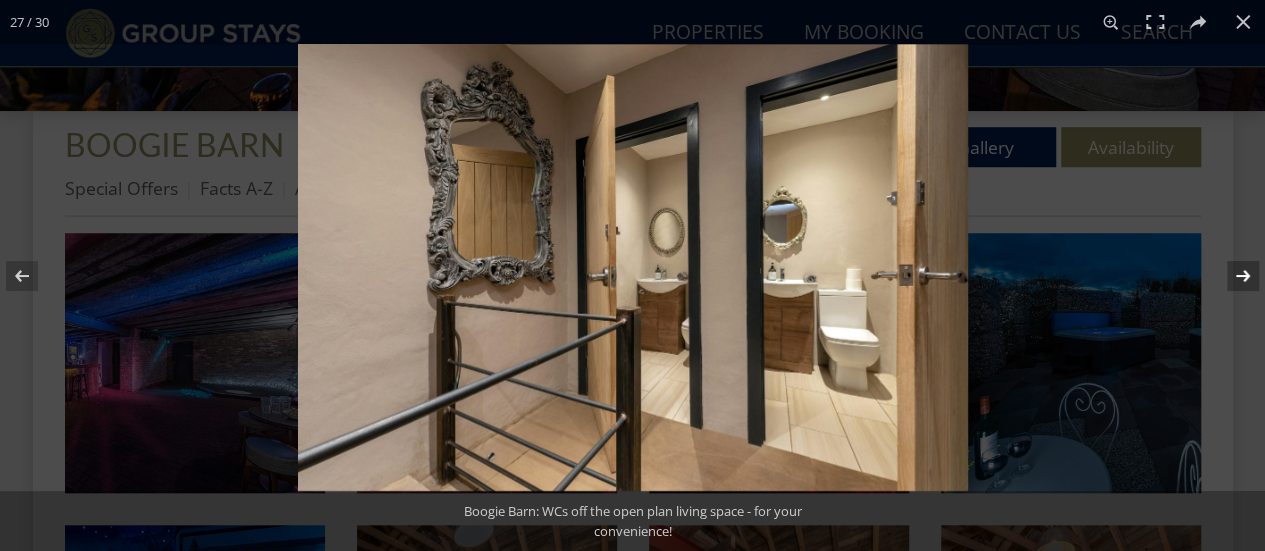 click at bounding box center (1230, 276) 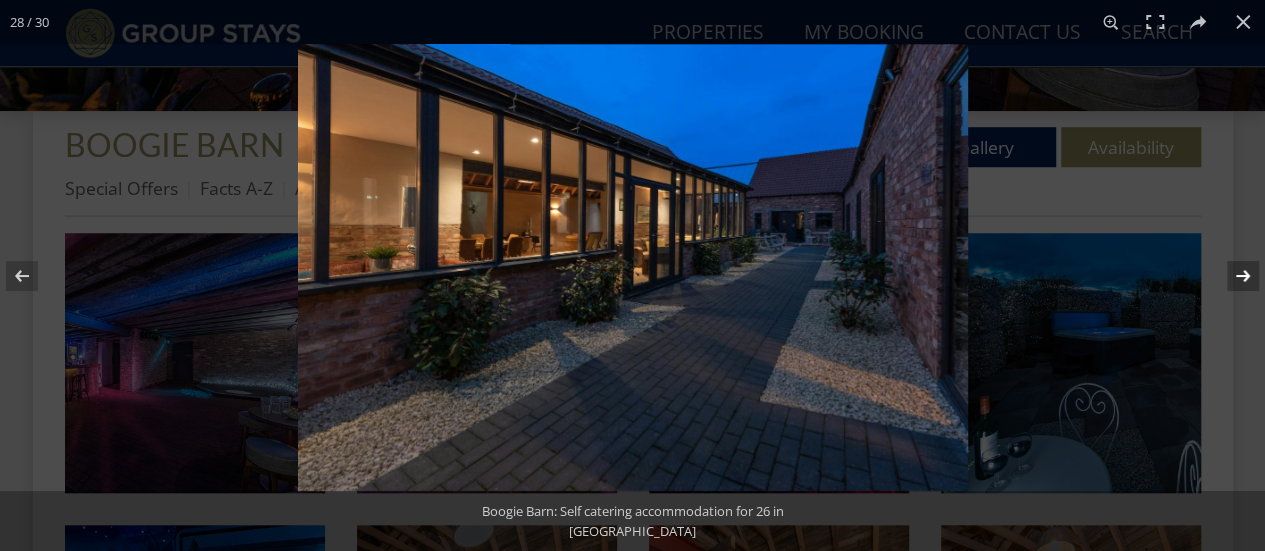 click at bounding box center (1230, 276) 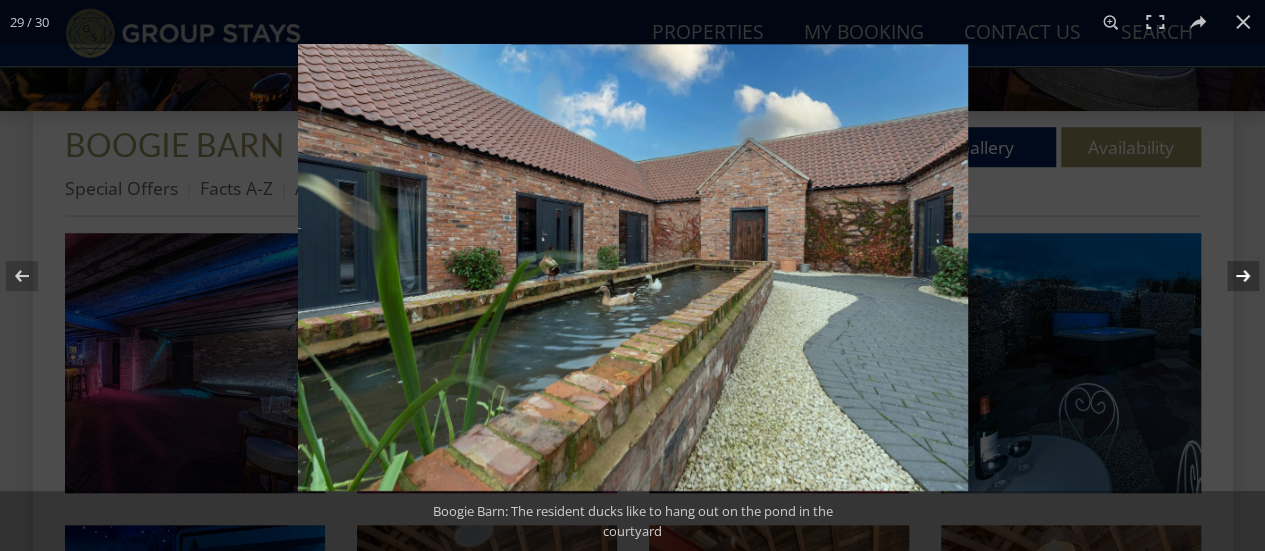 click at bounding box center (1230, 276) 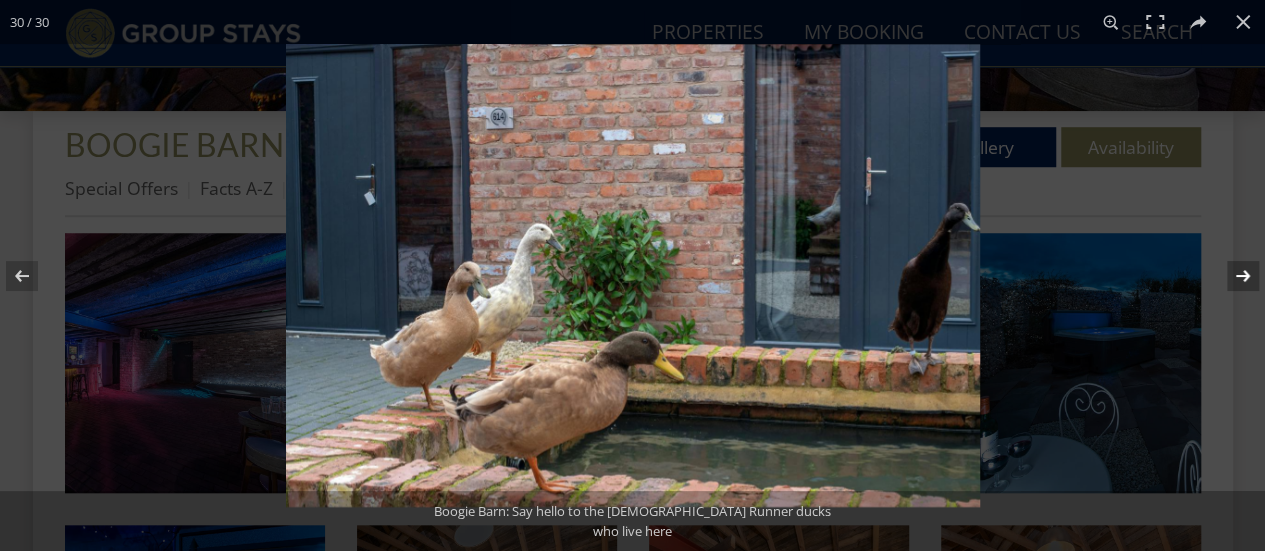 click at bounding box center [1230, 276] 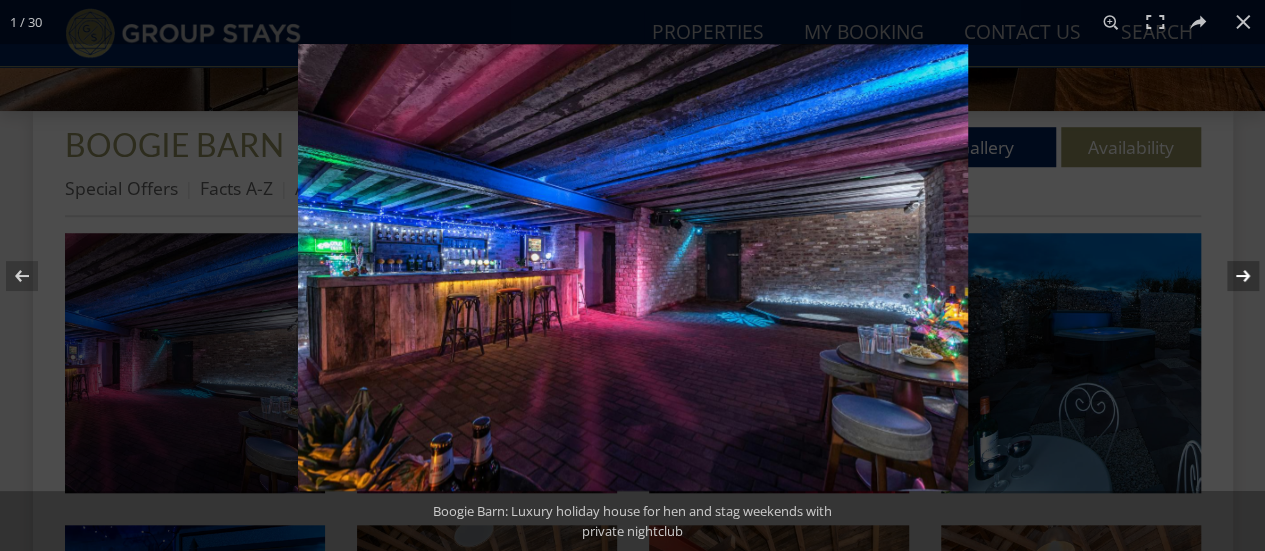 click at bounding box center [1230, 276] 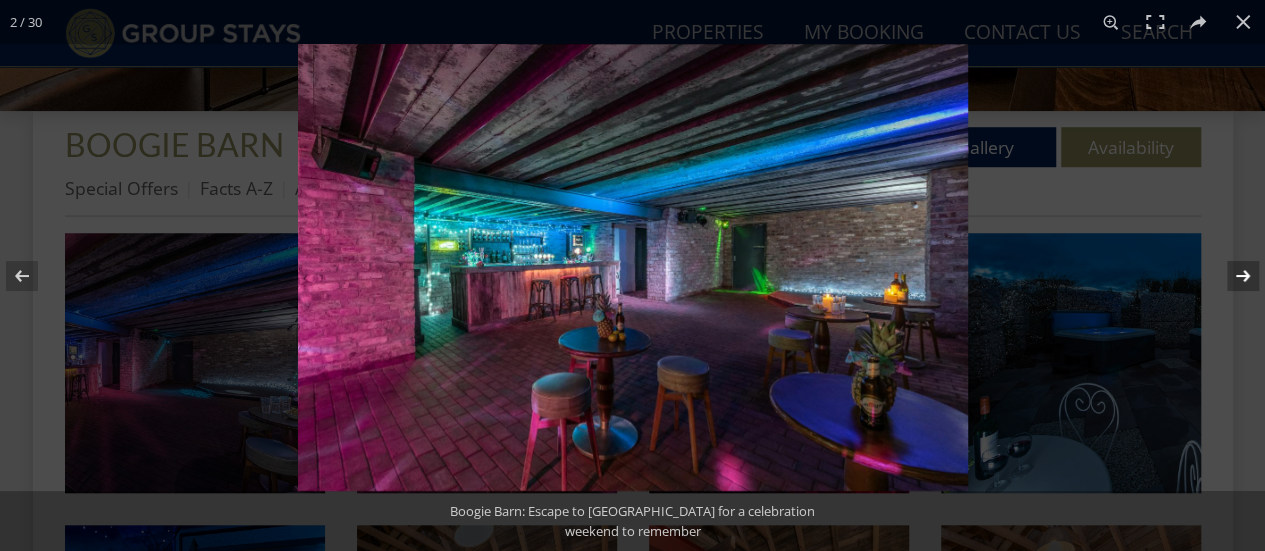 click at bounding box center [1230, 276] 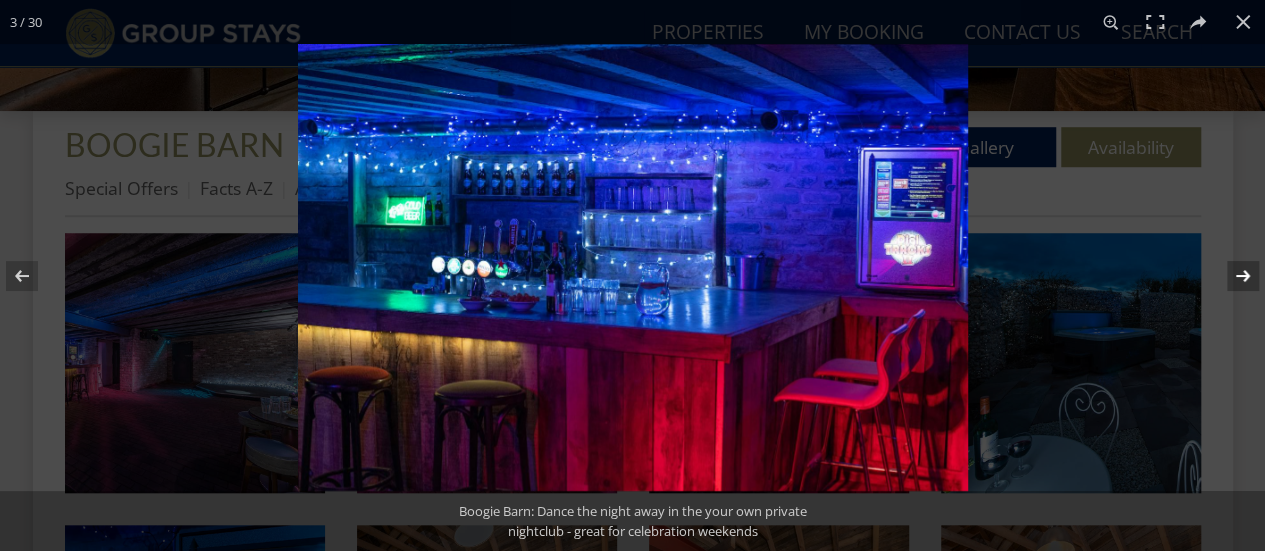 click at bounding box center [1230, 276] 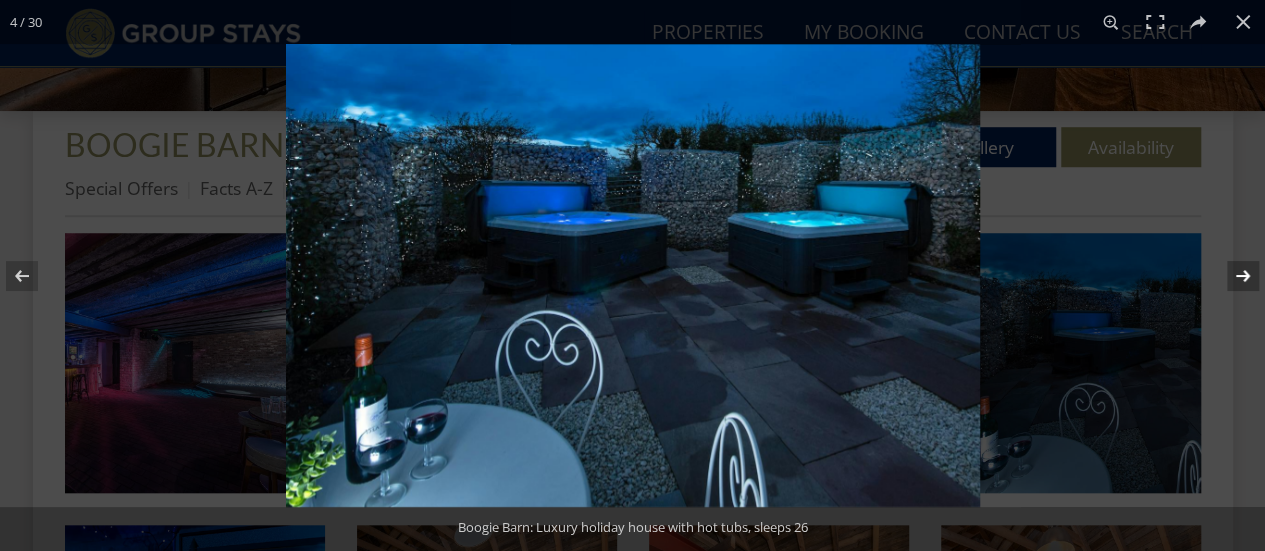 click at bounding box center [1230, 276] 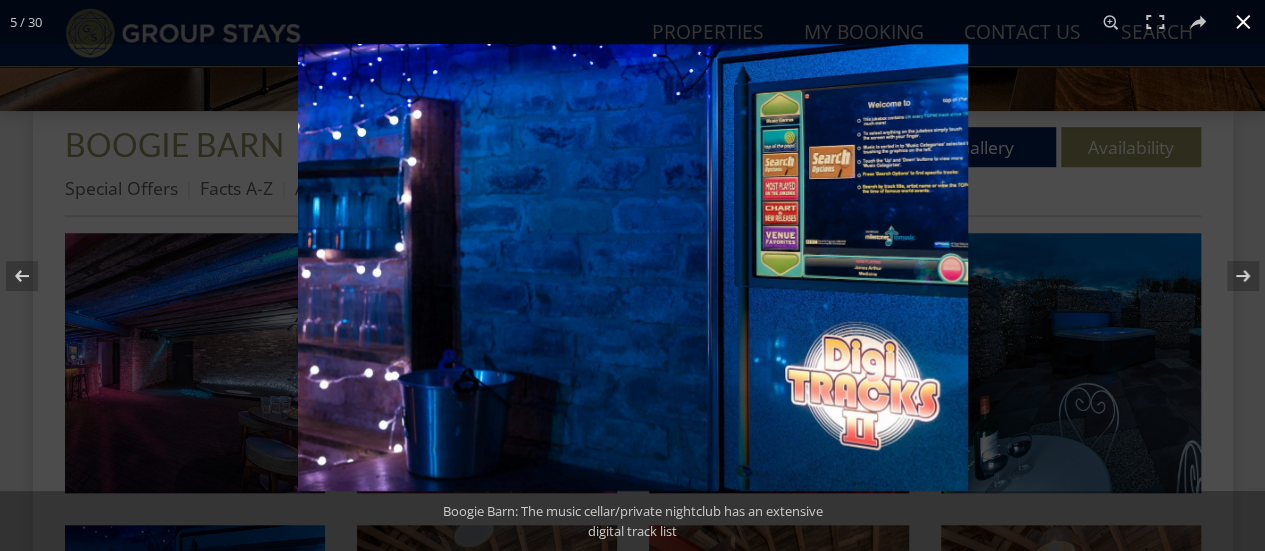 click at bounding box center [1243, 22] 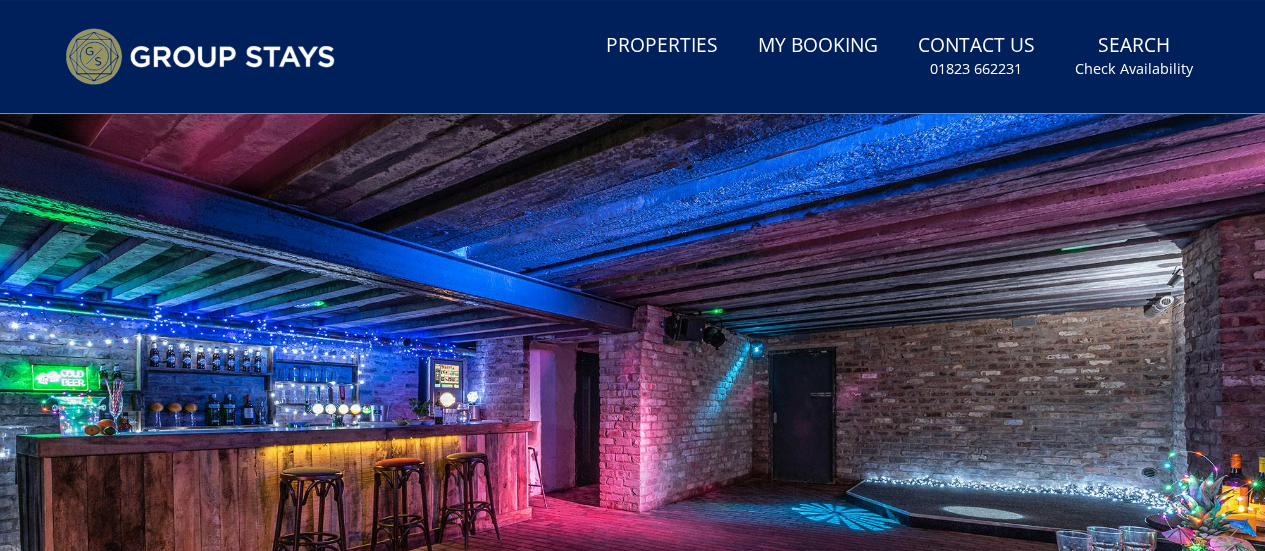 scroll, scrollTop: 0, scrollLeft: 0, axis: both 